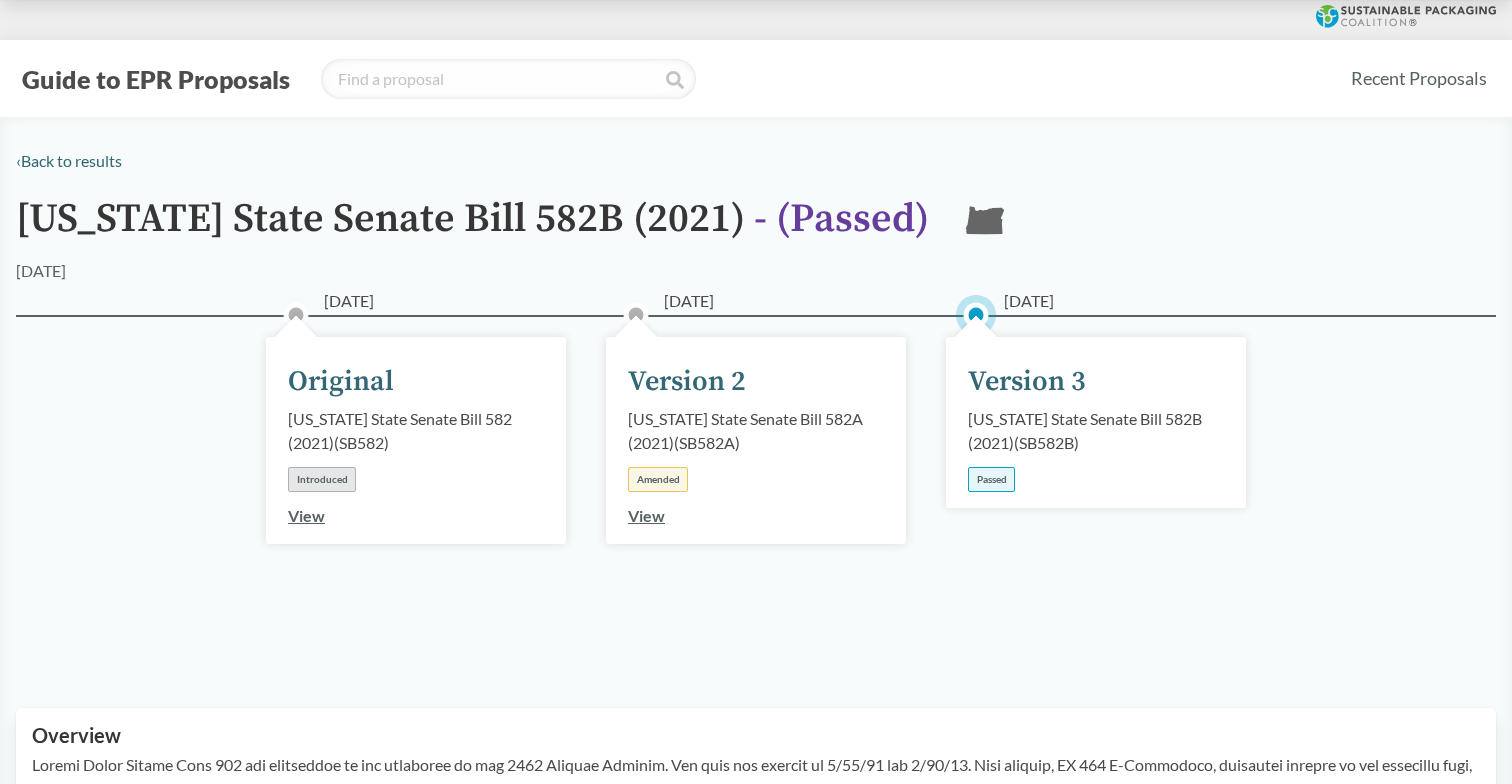 scroll, scrollTop: 0, scrollLeft: 0, axis: both 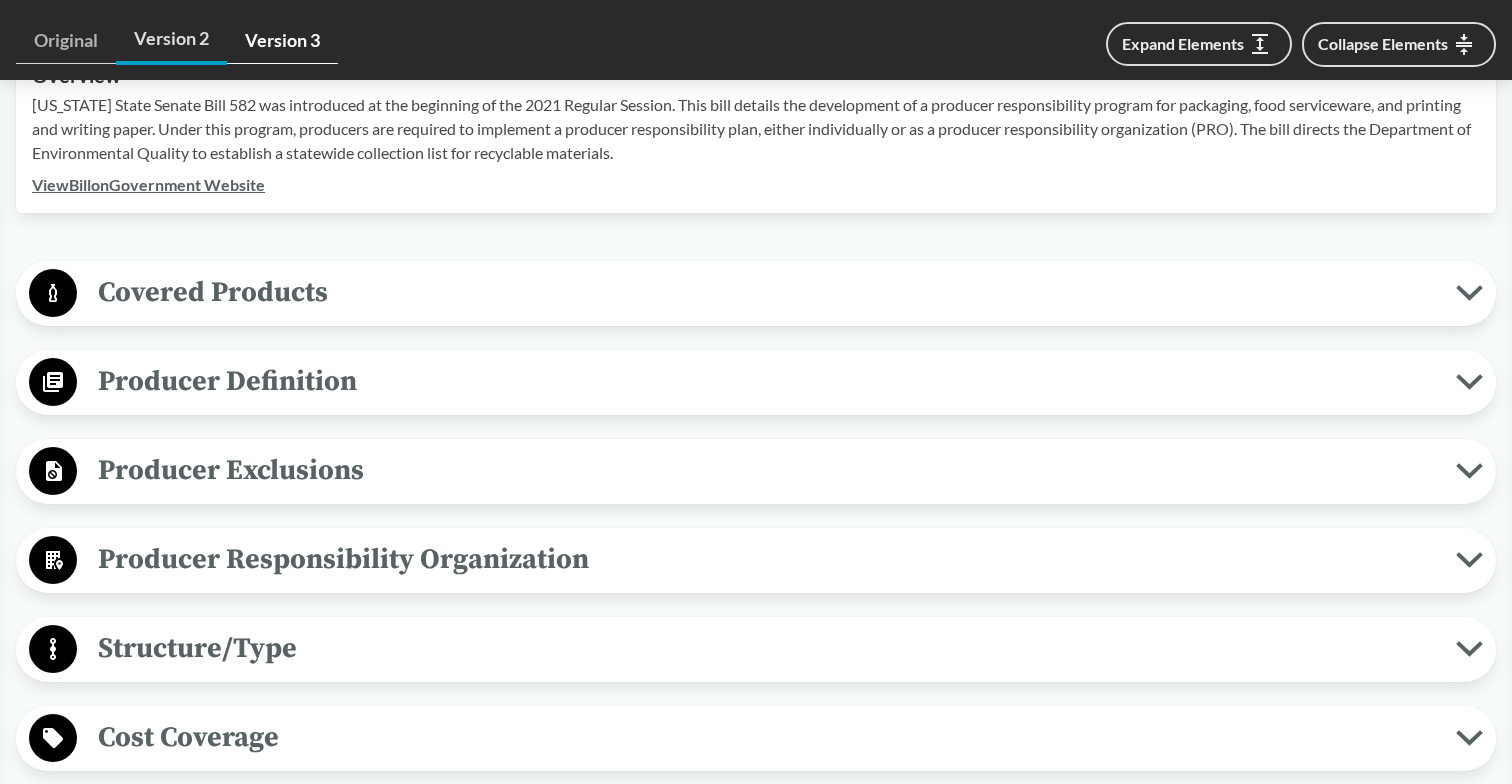 click on "Version 3" at bounding box center [282, 41] 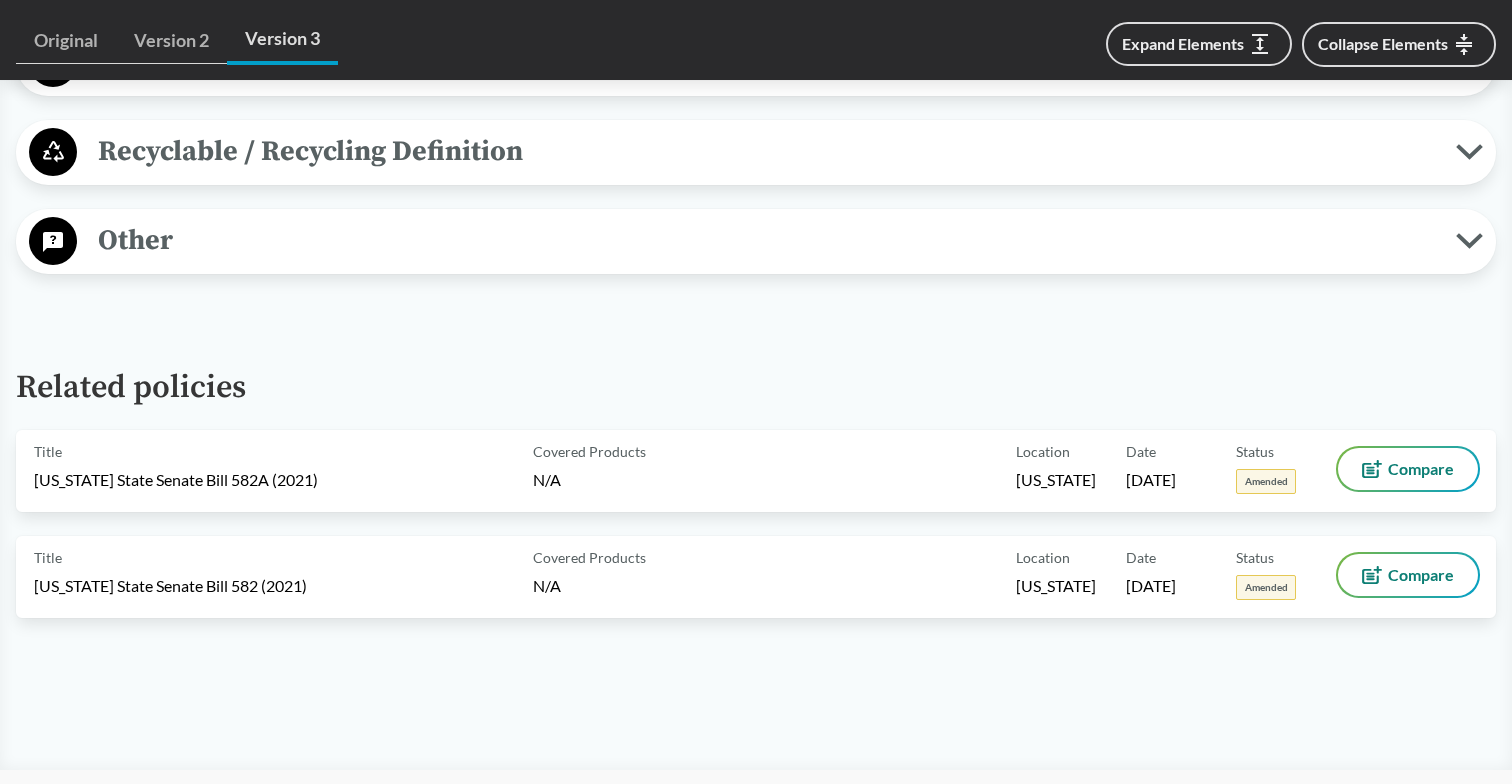 scroll, scrollTop: 2313, scrollLeft: 0, axis: vertical 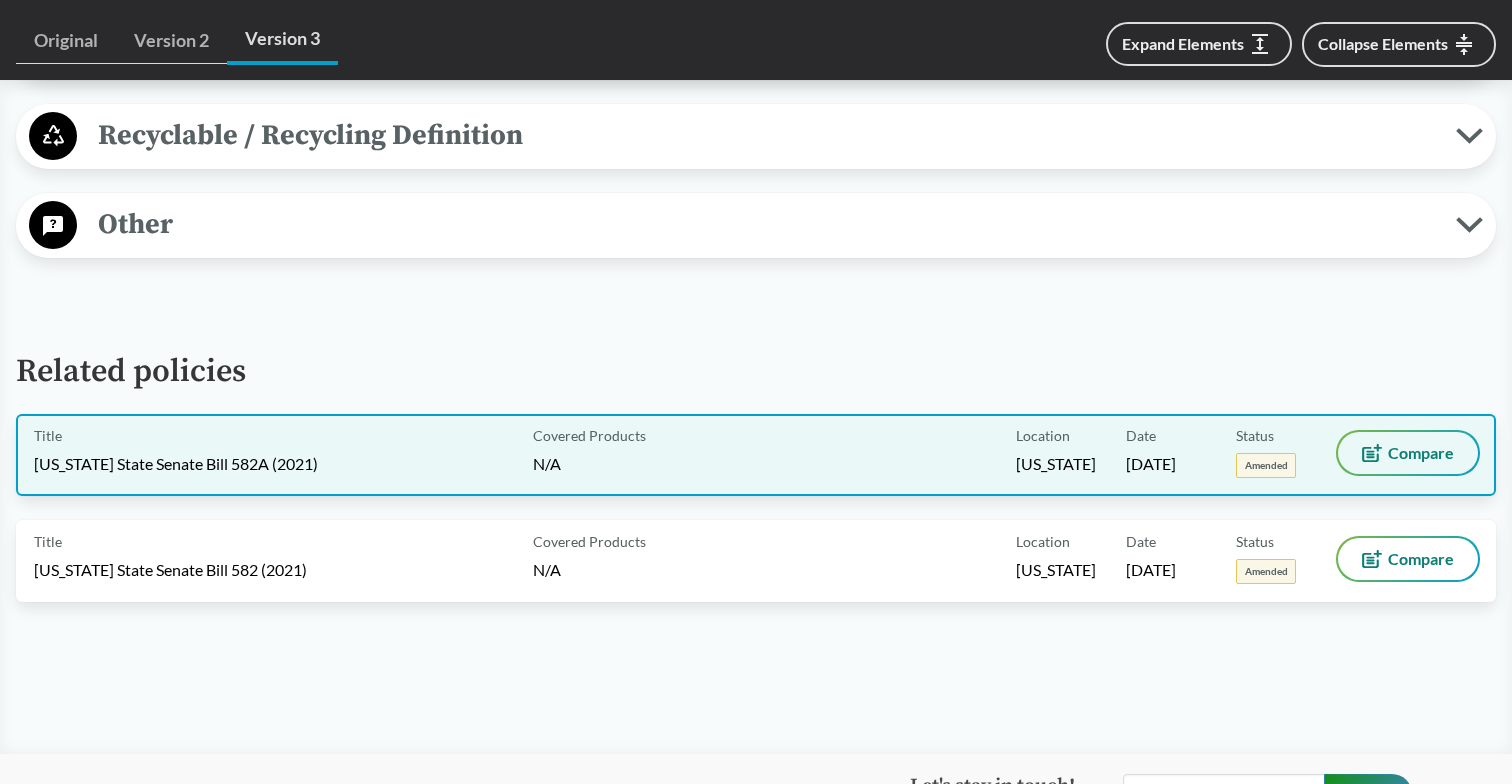 click on "Compare" at bounding box center [1421, 453] 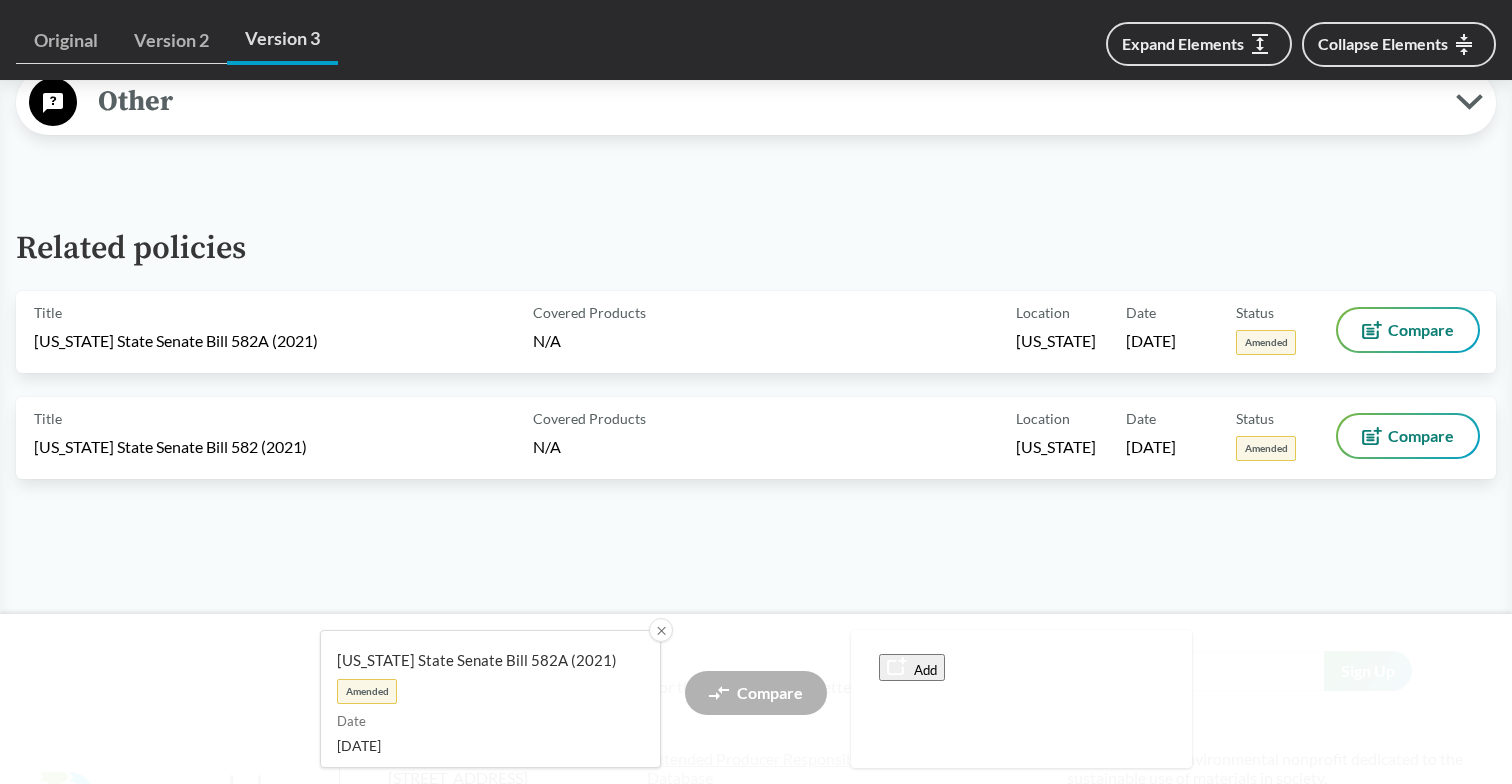 scroll, scrollTop: 2466, scrollLeft: 0, axis: vertical 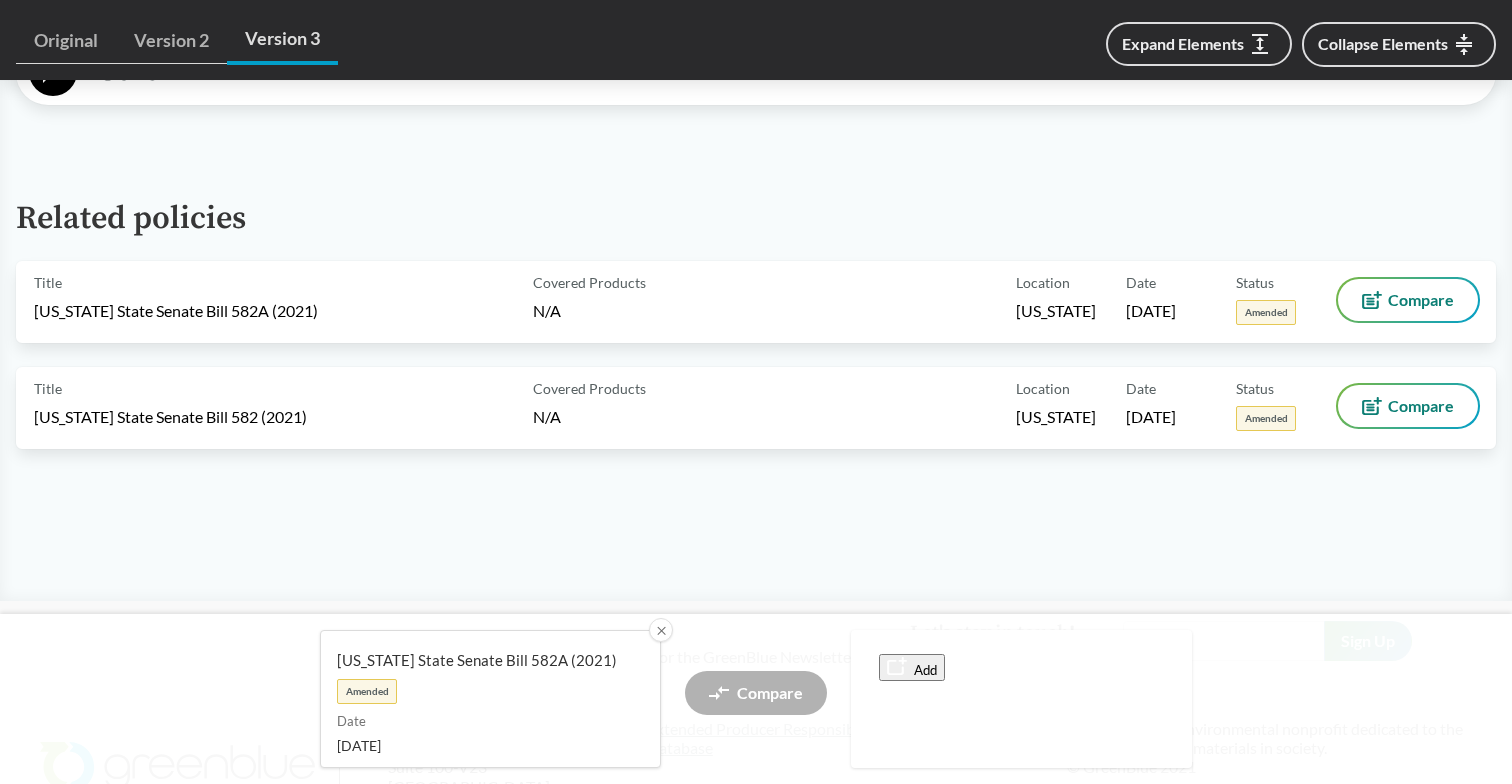 click on "Compare" at bounding box center [756, 699] 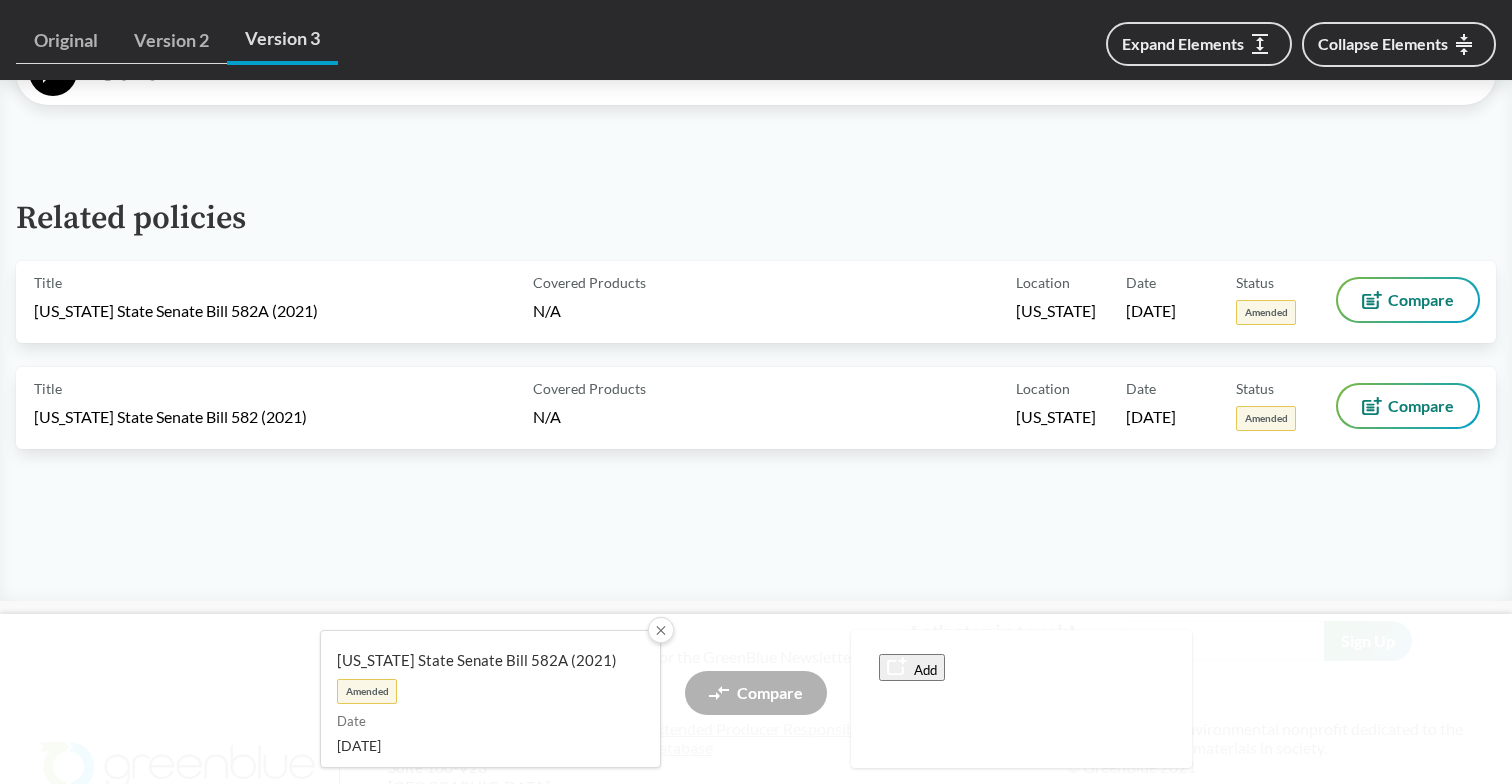 click on "✕" at bounding box center (661, 630) 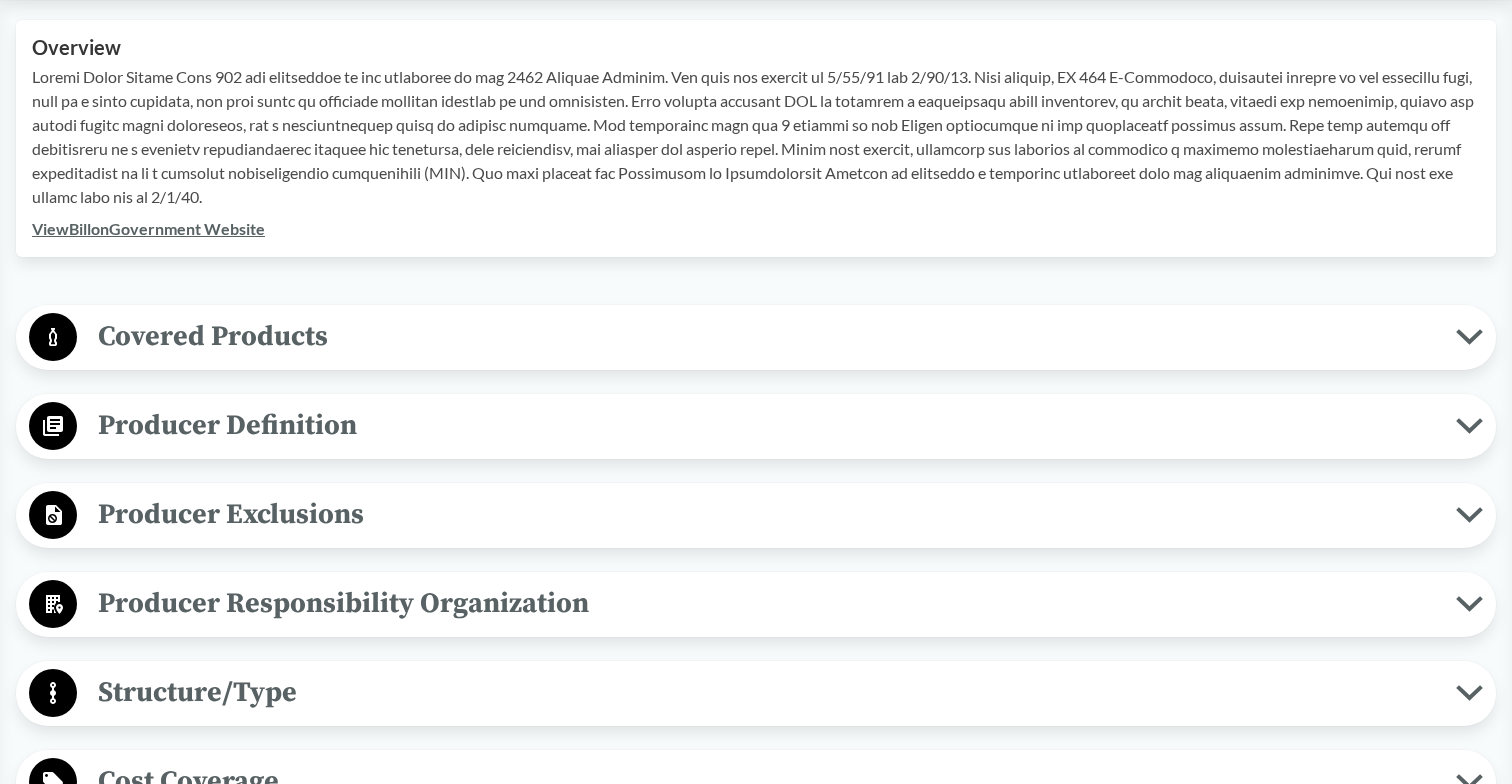 scroll, scrollTop: 657, scrollLeft: 0, axis: vertical 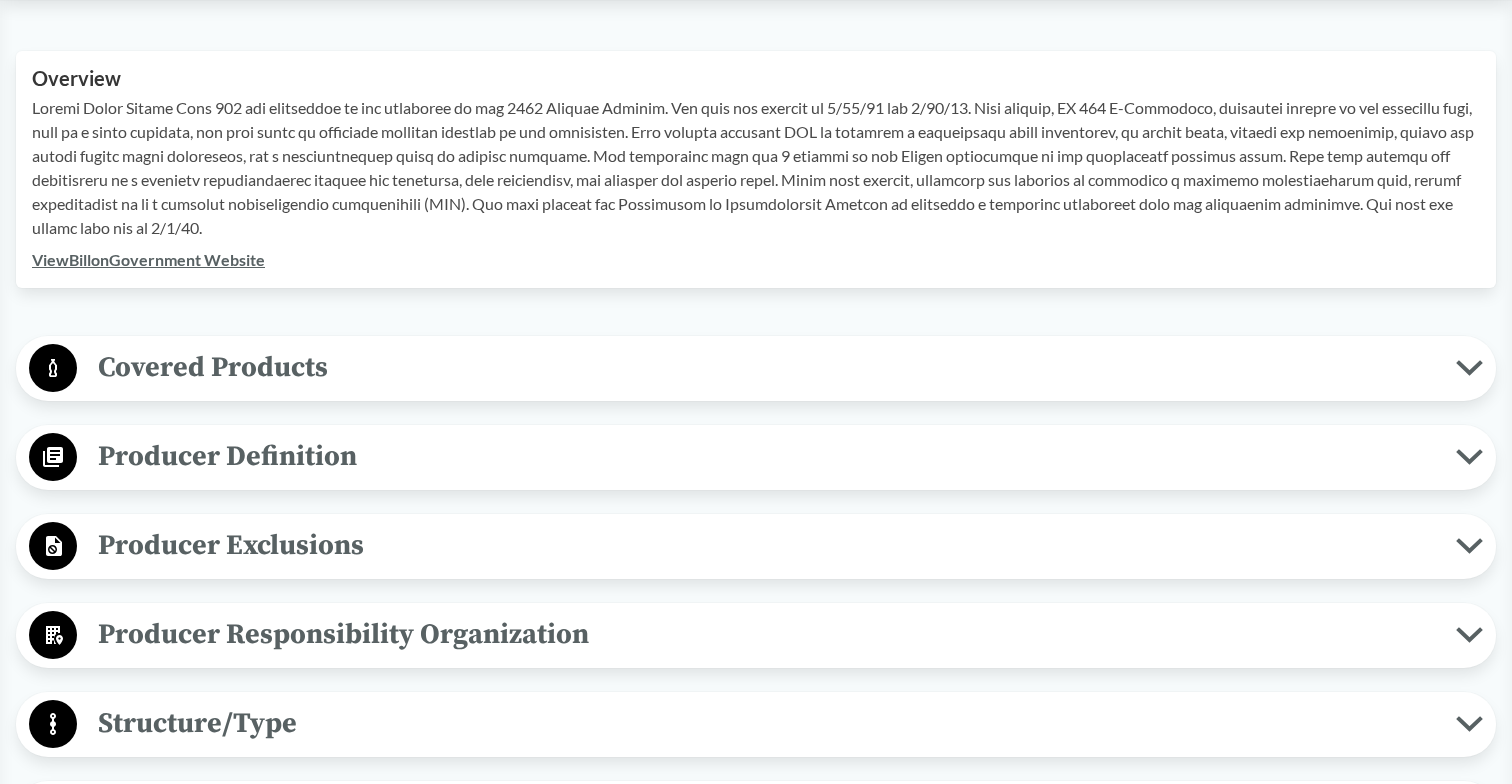 click on "View  Bill  on  Government Website" at bounding box center (148, 259) 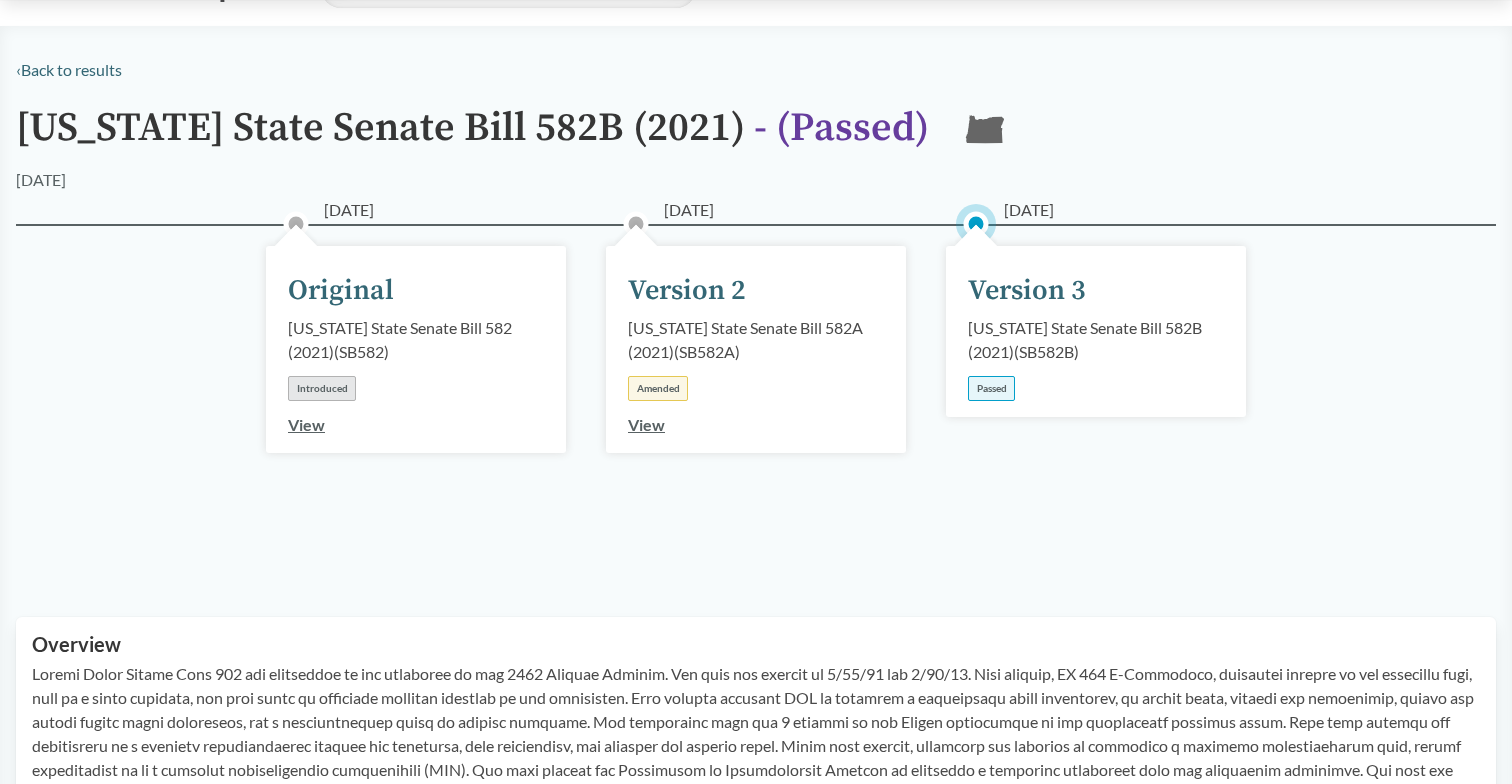 scroll, scrollTop: 101, scrollLeft: 0, axis: vertical 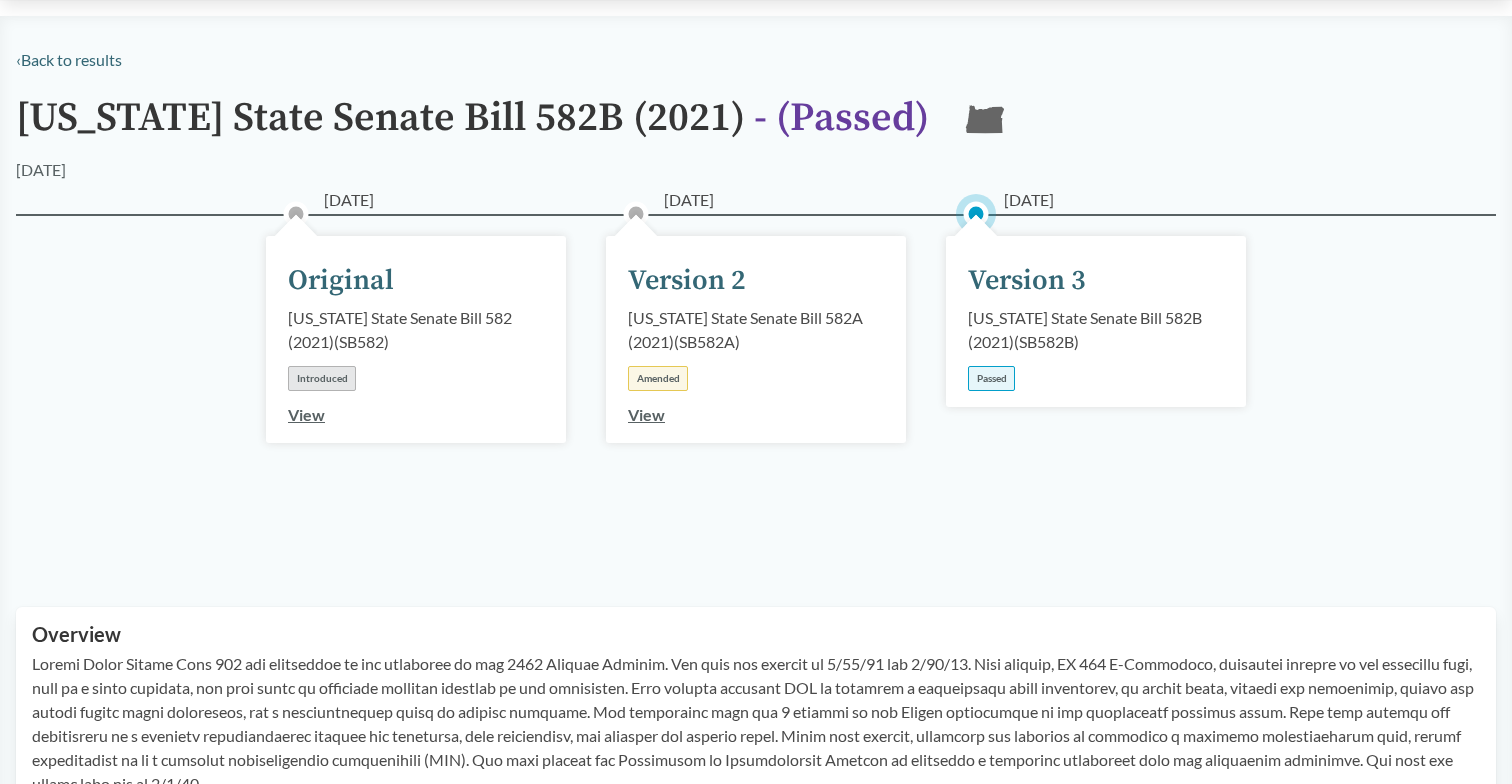 click on "View" at bounding box center (646, 414) 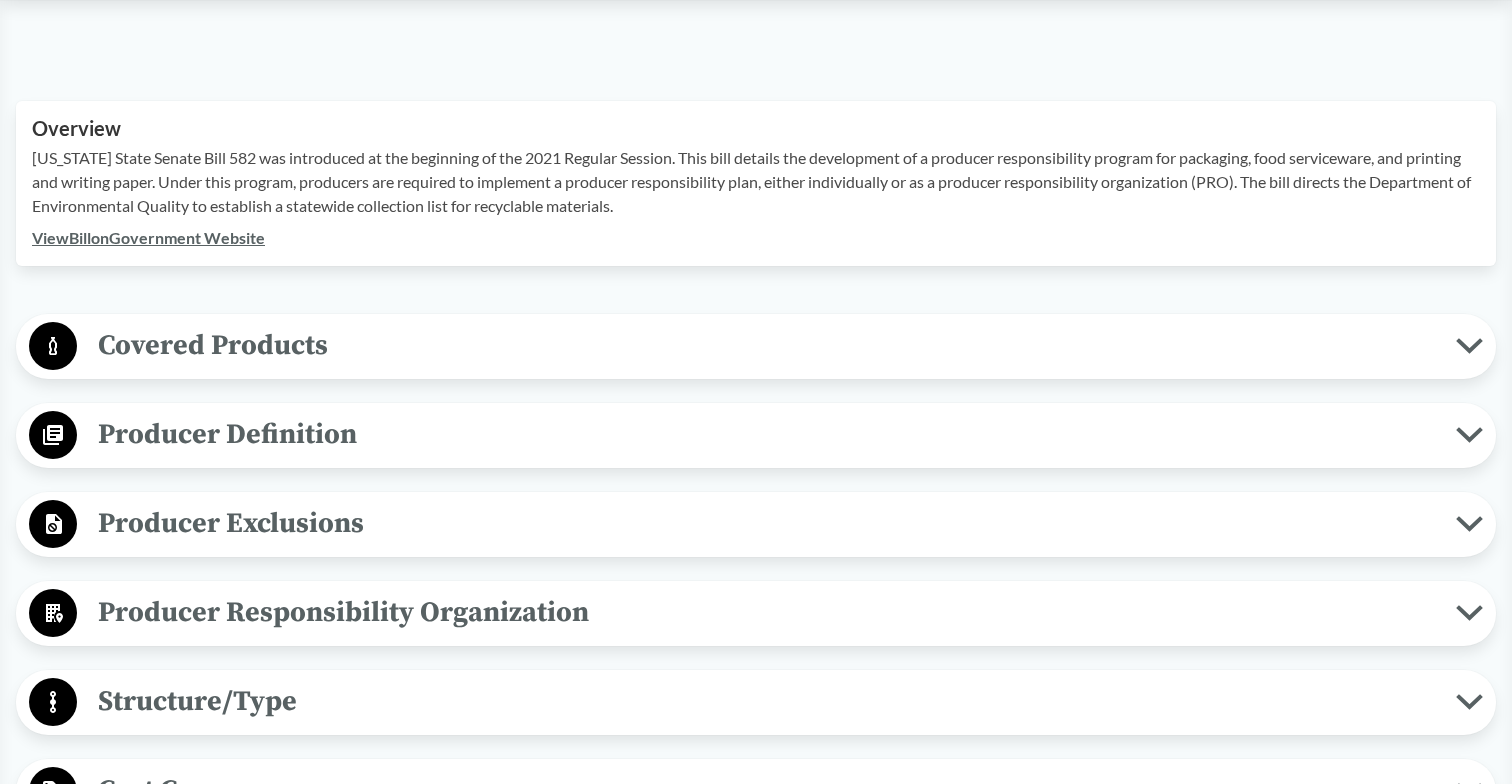 scroll, scrollTop: 639, scrollLeft: 0, axis: vertical 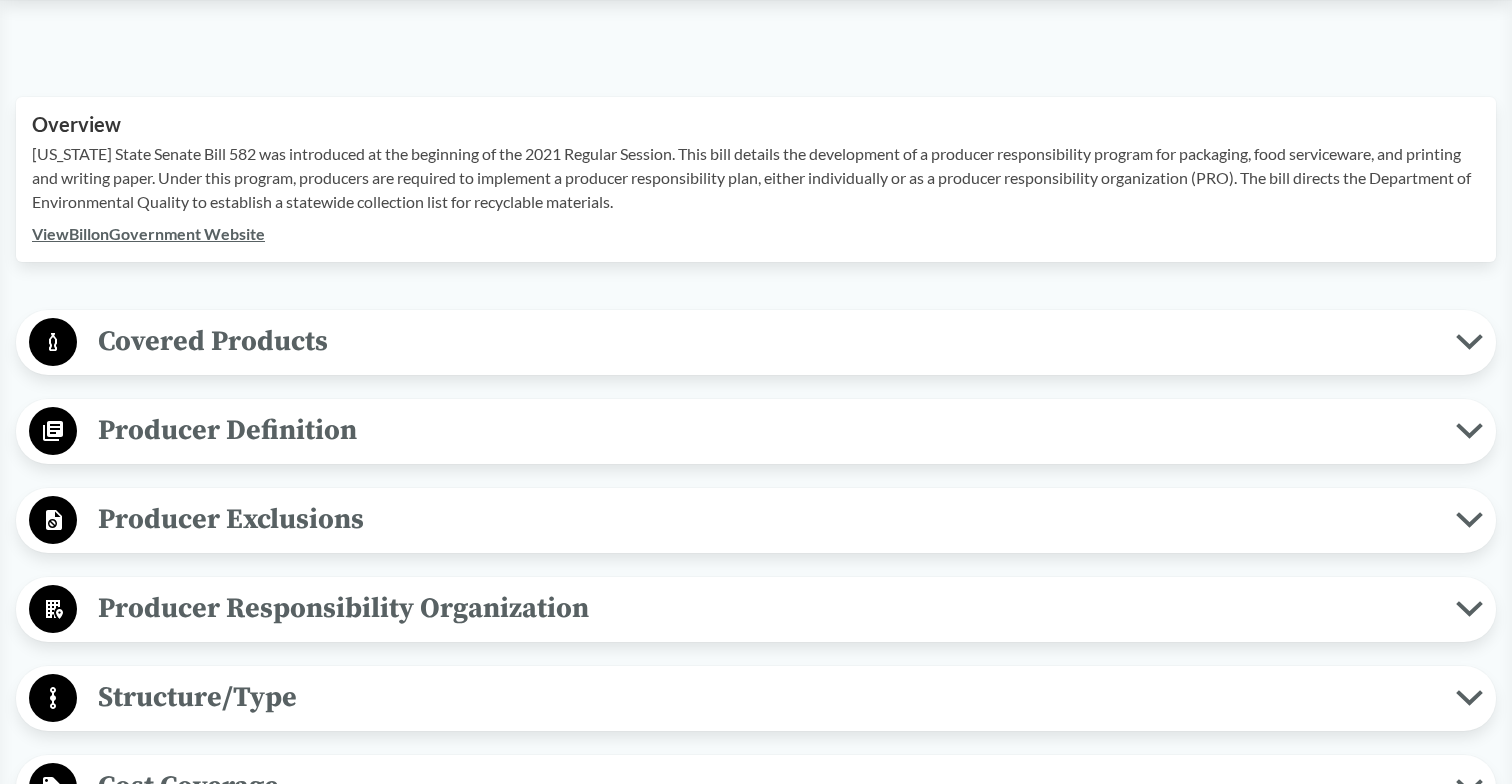 click on "Covered Products" at bounding box center (766, 341) 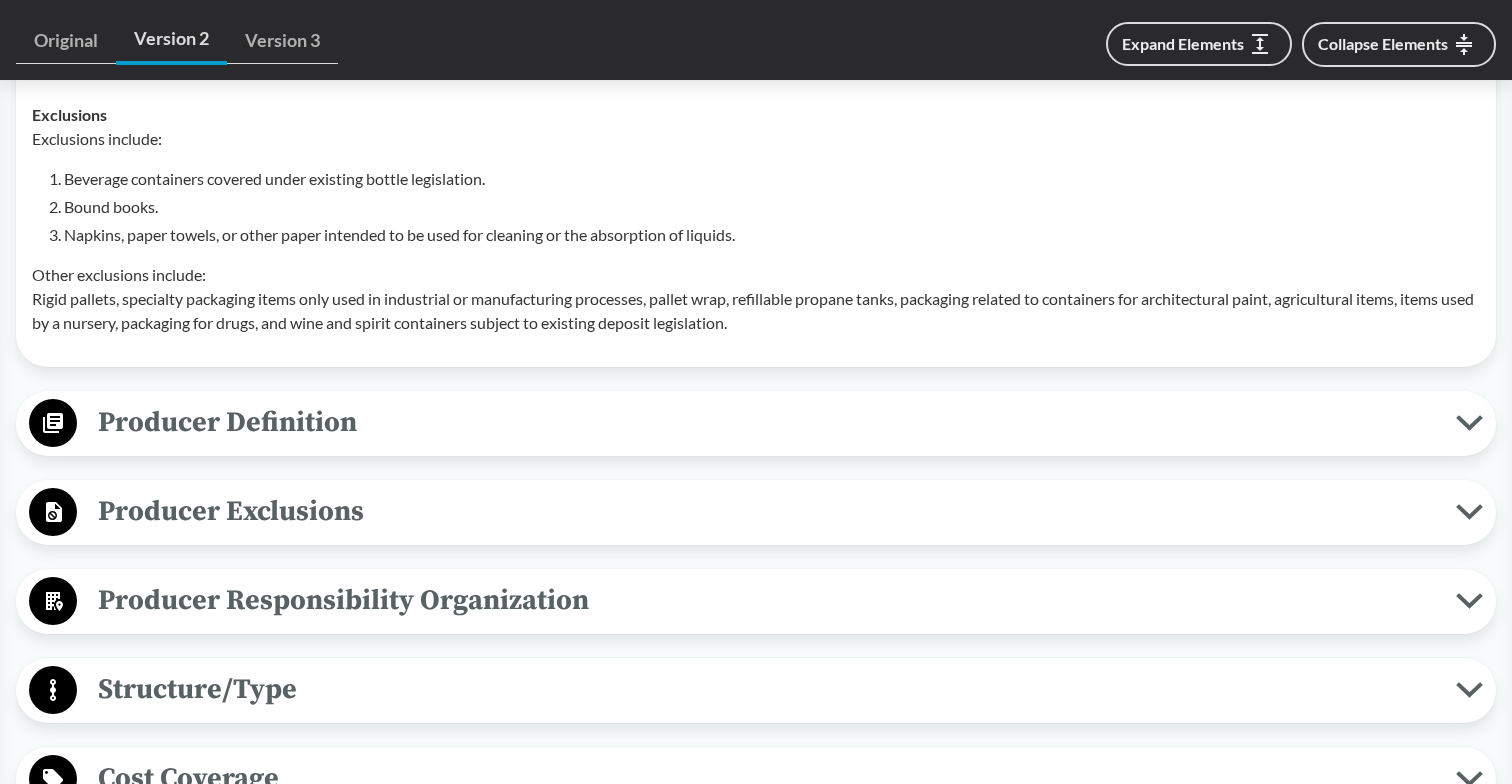 click on "Producer Definition" at bounding box center (756, 423) 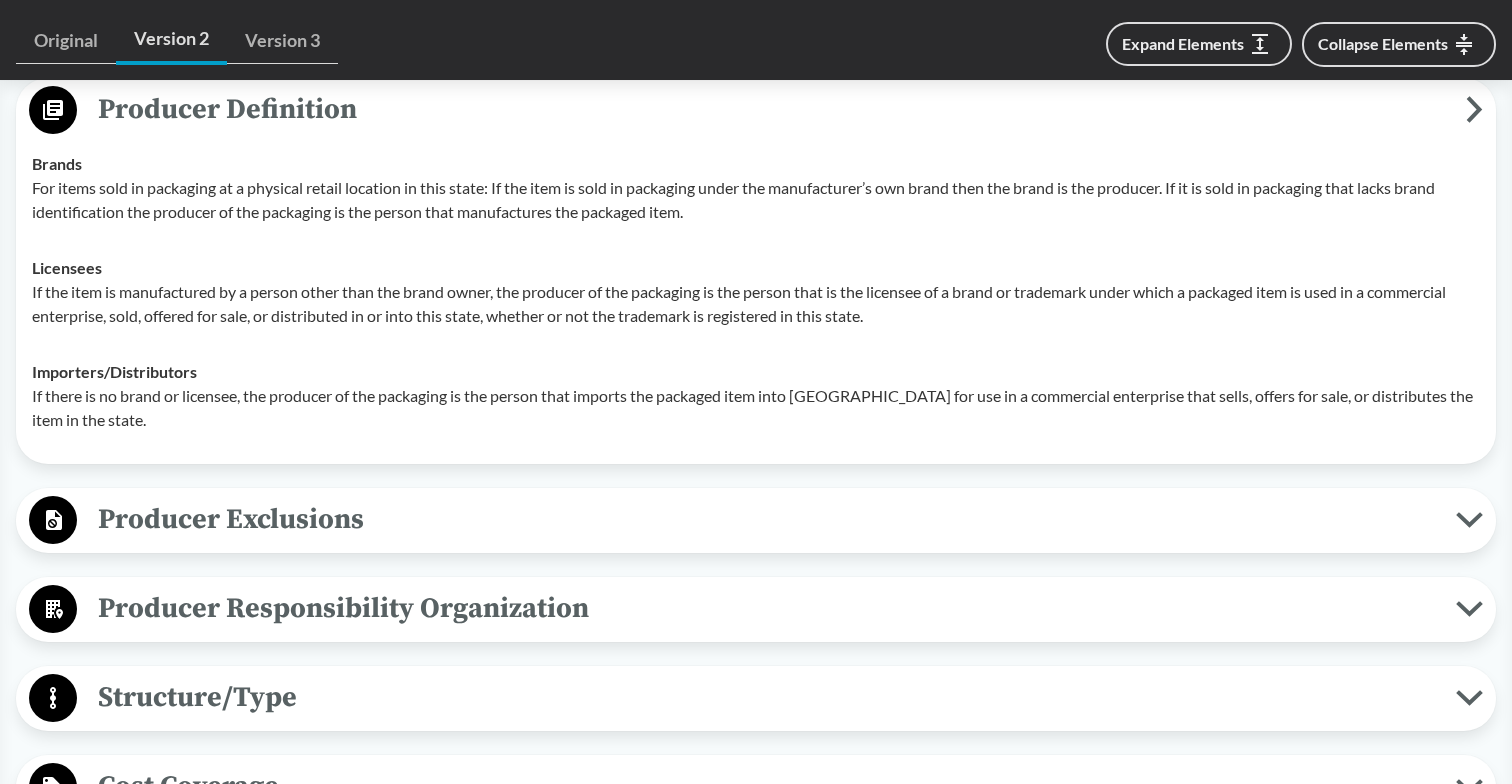 click on "Producer Exclusions" at bounding box center (766, 519) 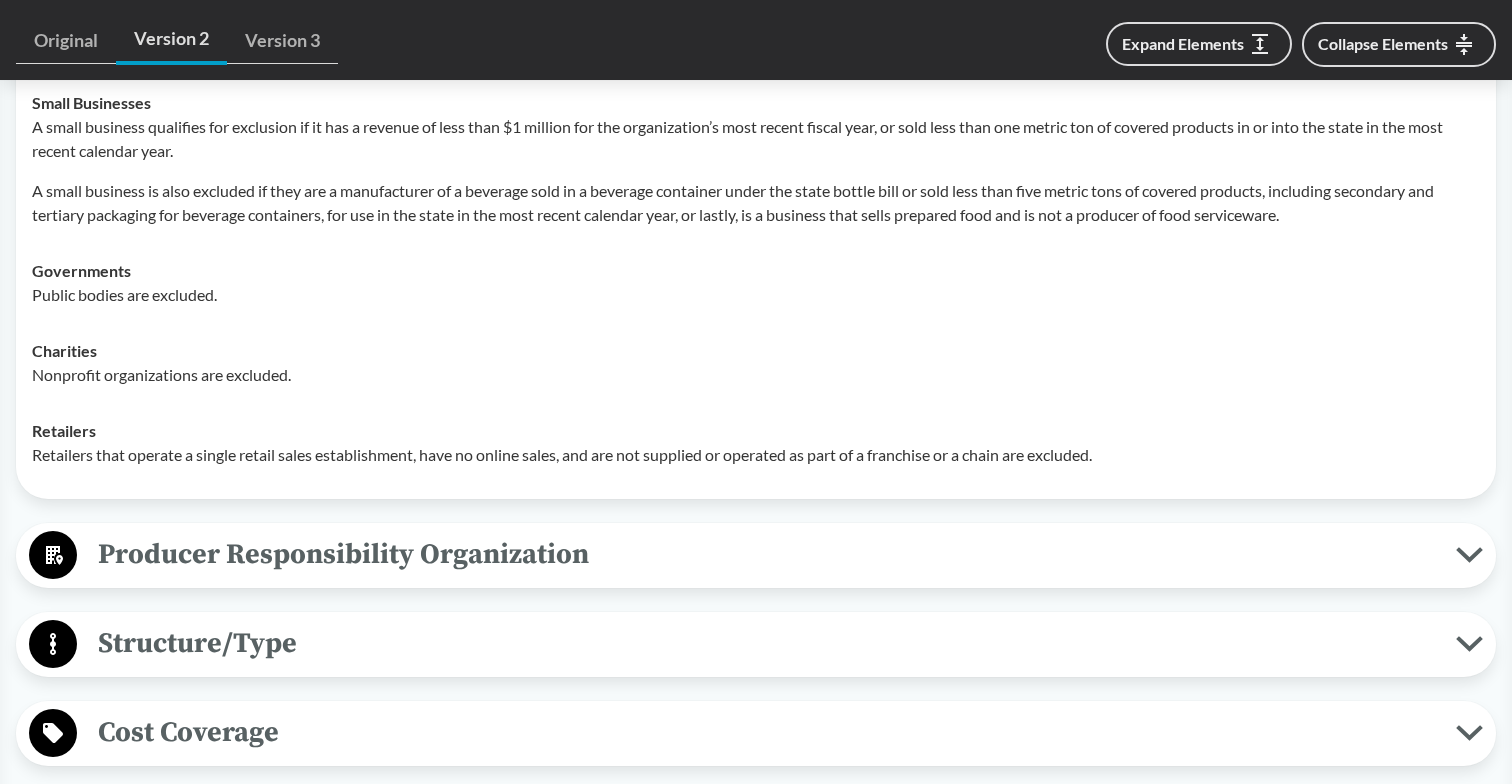 click on "Producer Responsibility Organization" at bounding box center [766, 554] 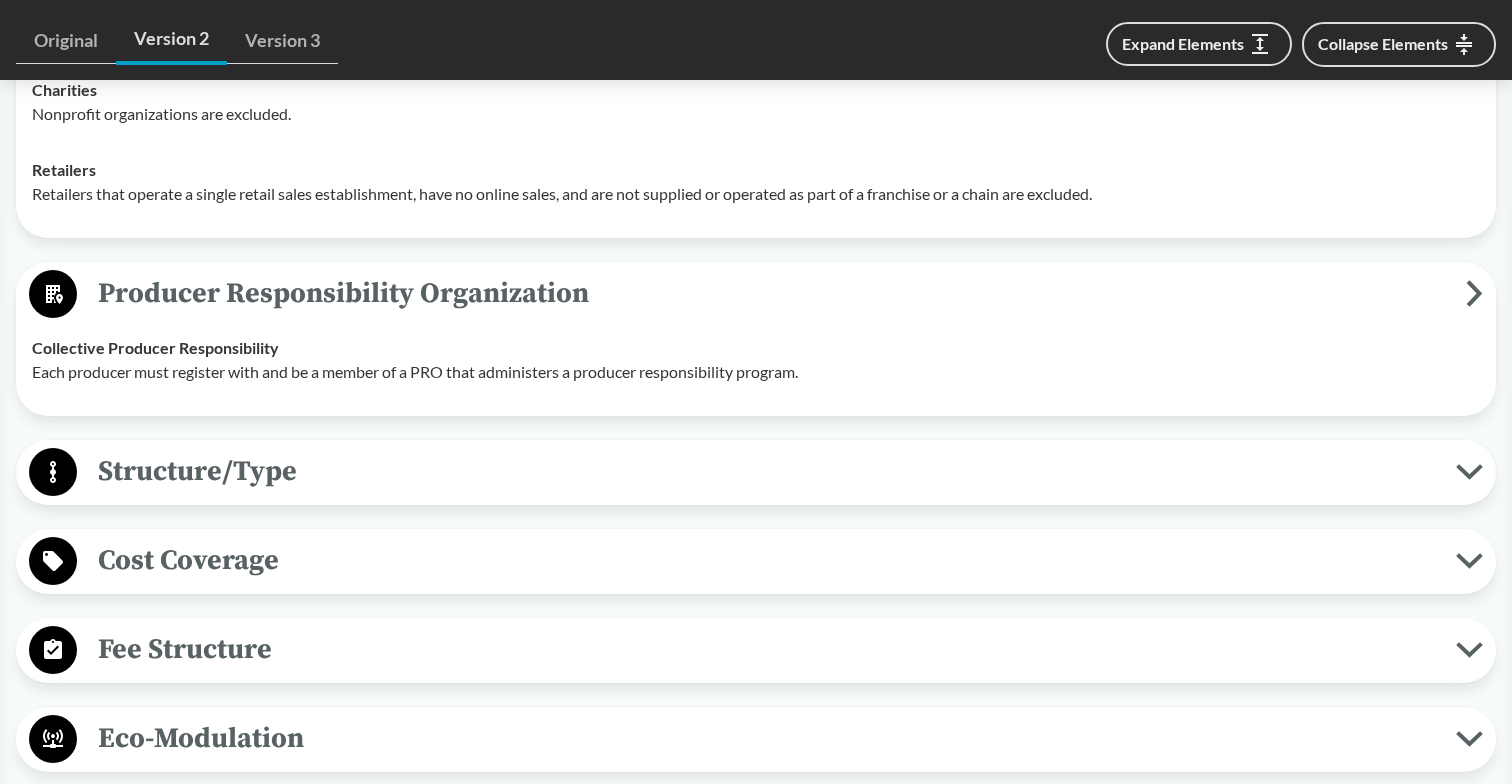 scroll, scrollTop: 2242, scrollLeft: 0, axis: vertical 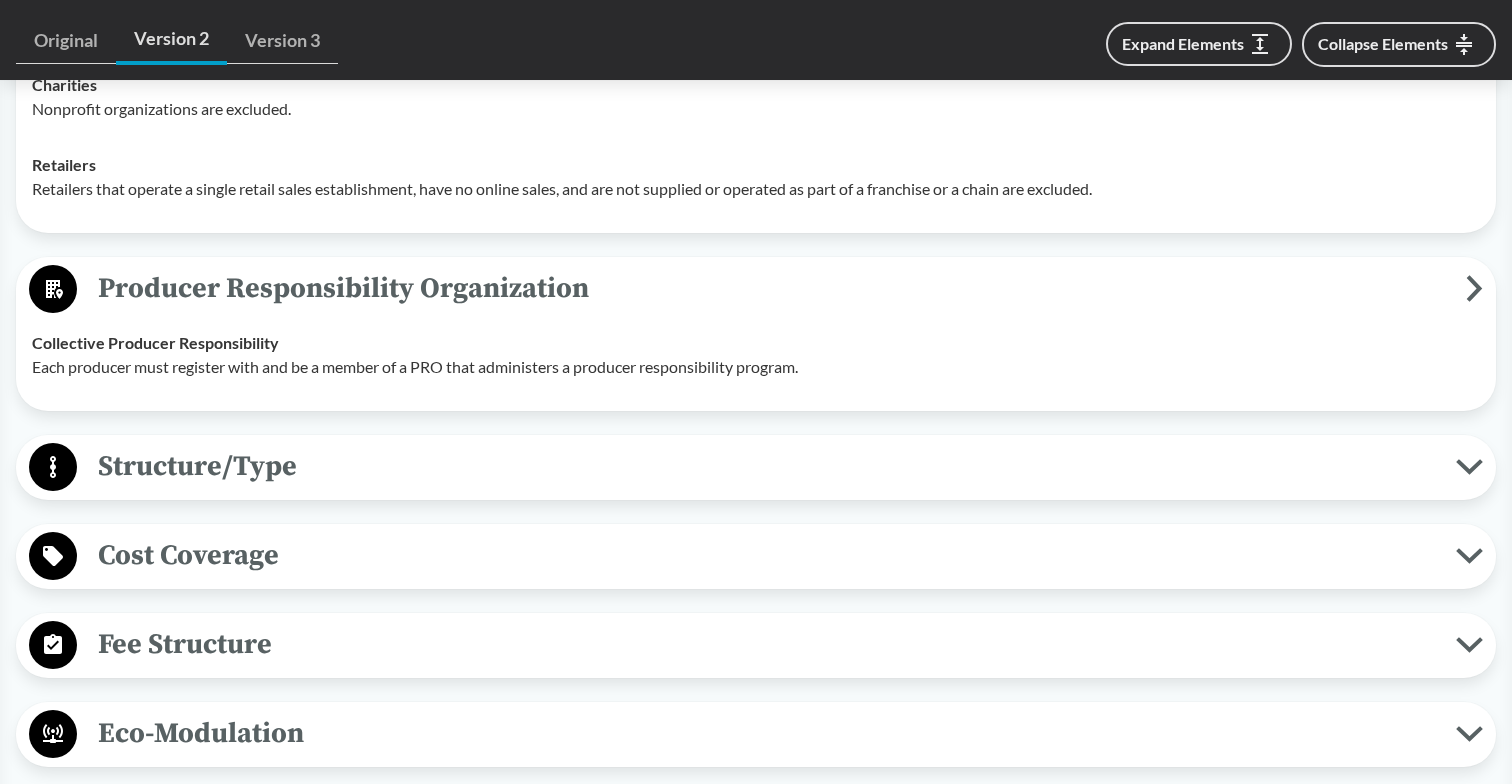 click on "Structure/Type" at bounding box center [766, 466] 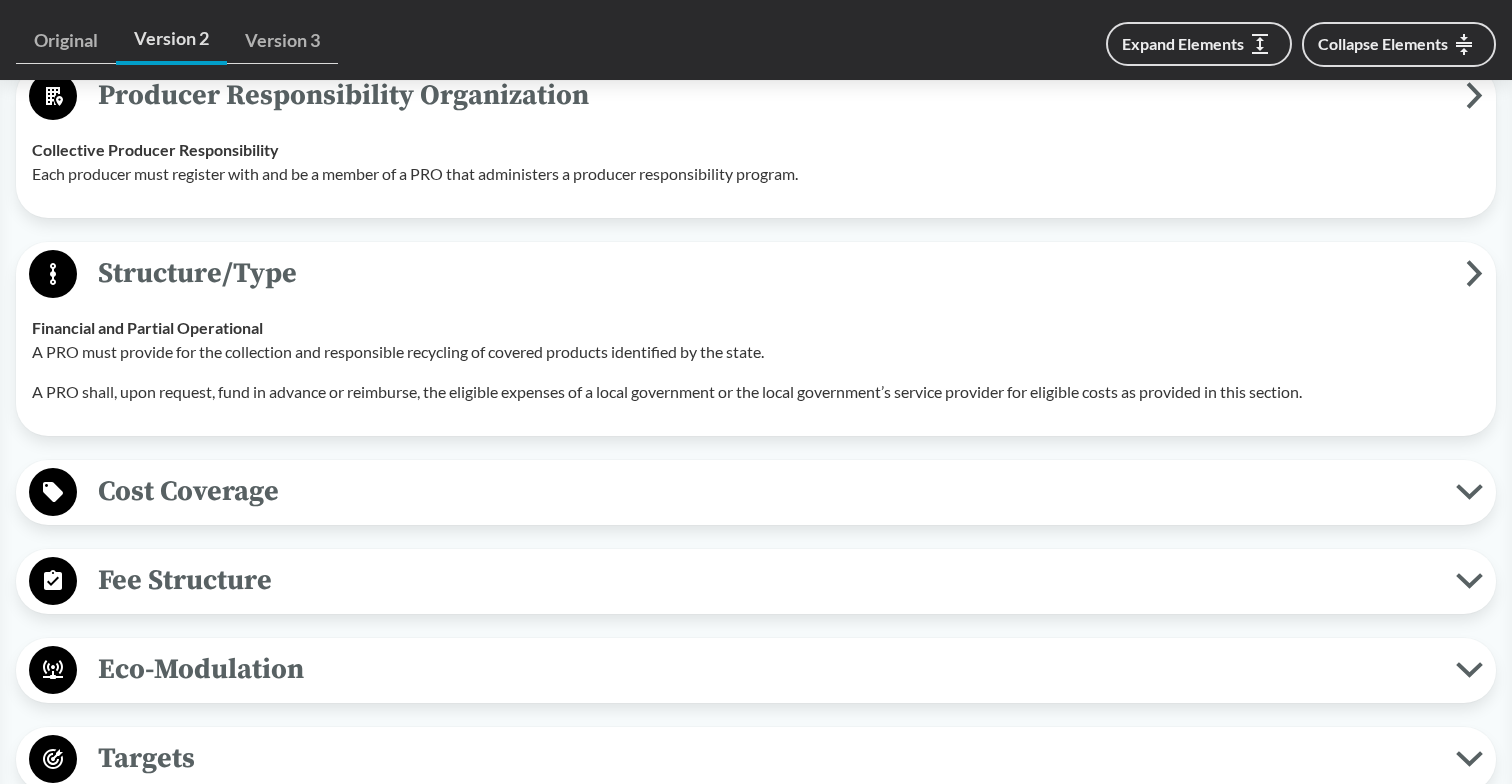 click on "Cost Coverage" at bounding box center (766, 491) 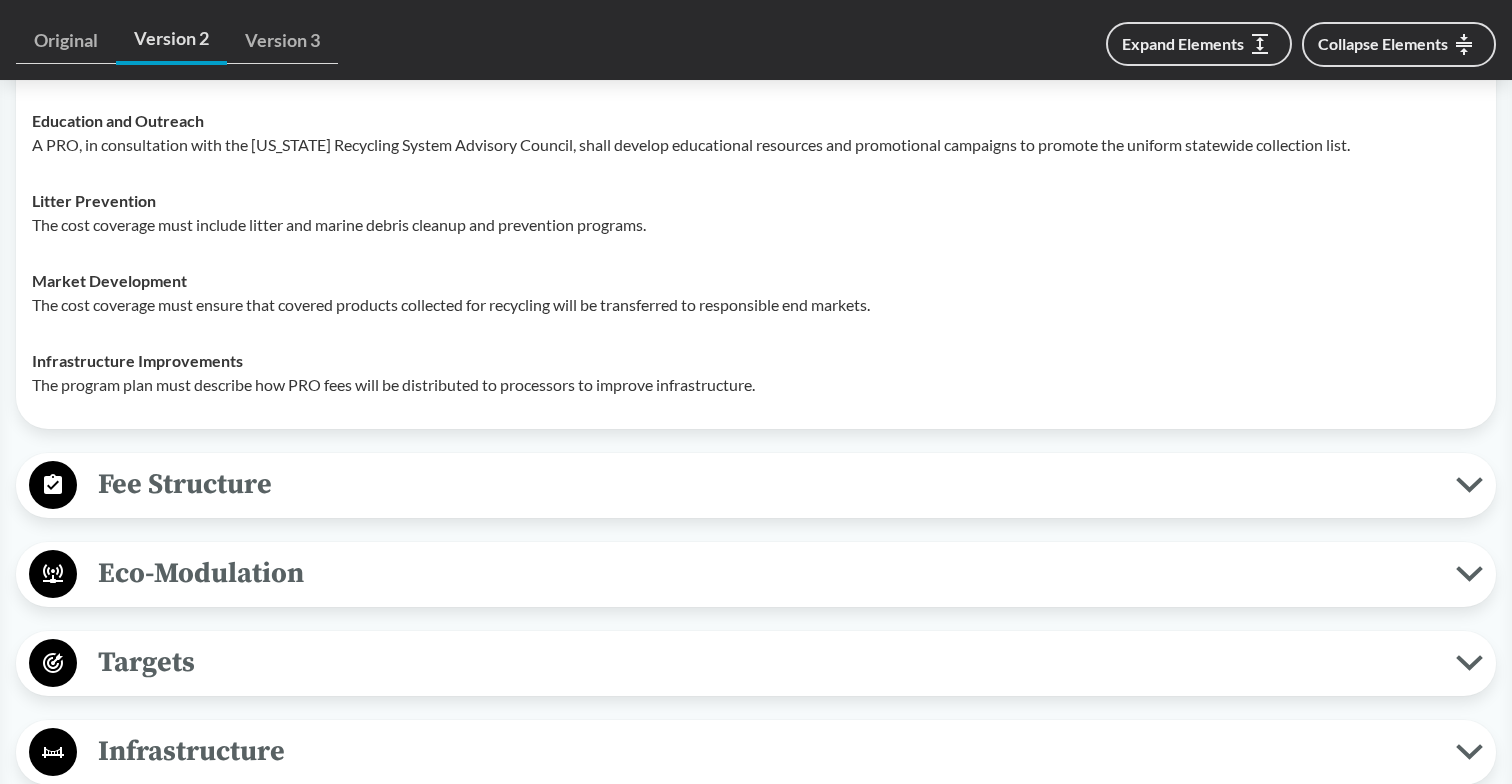 scroll, scrollTop: 2952, scrollLeft: 0, axis: vertical 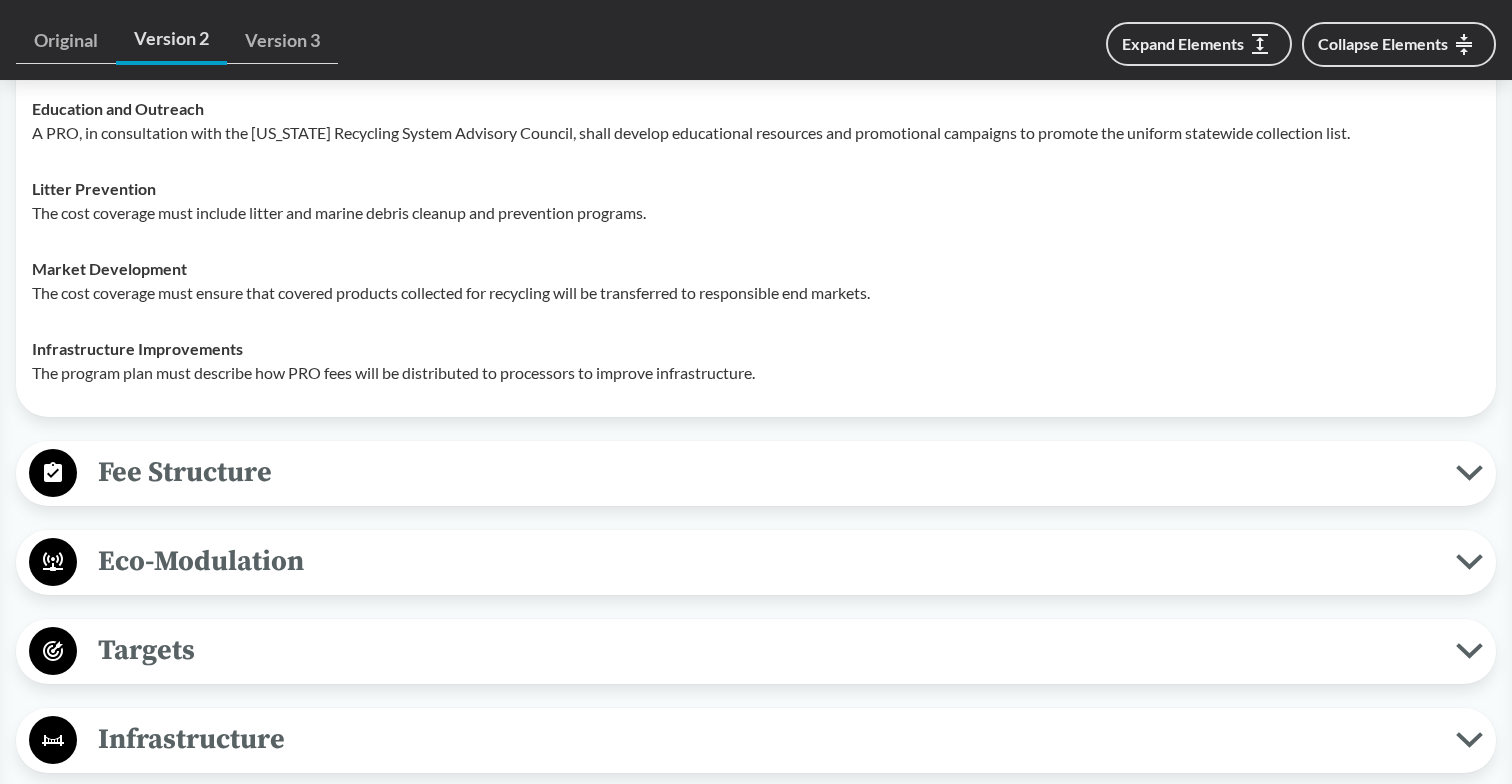 click on "Fee Structure" at bounding box center (766, 472) 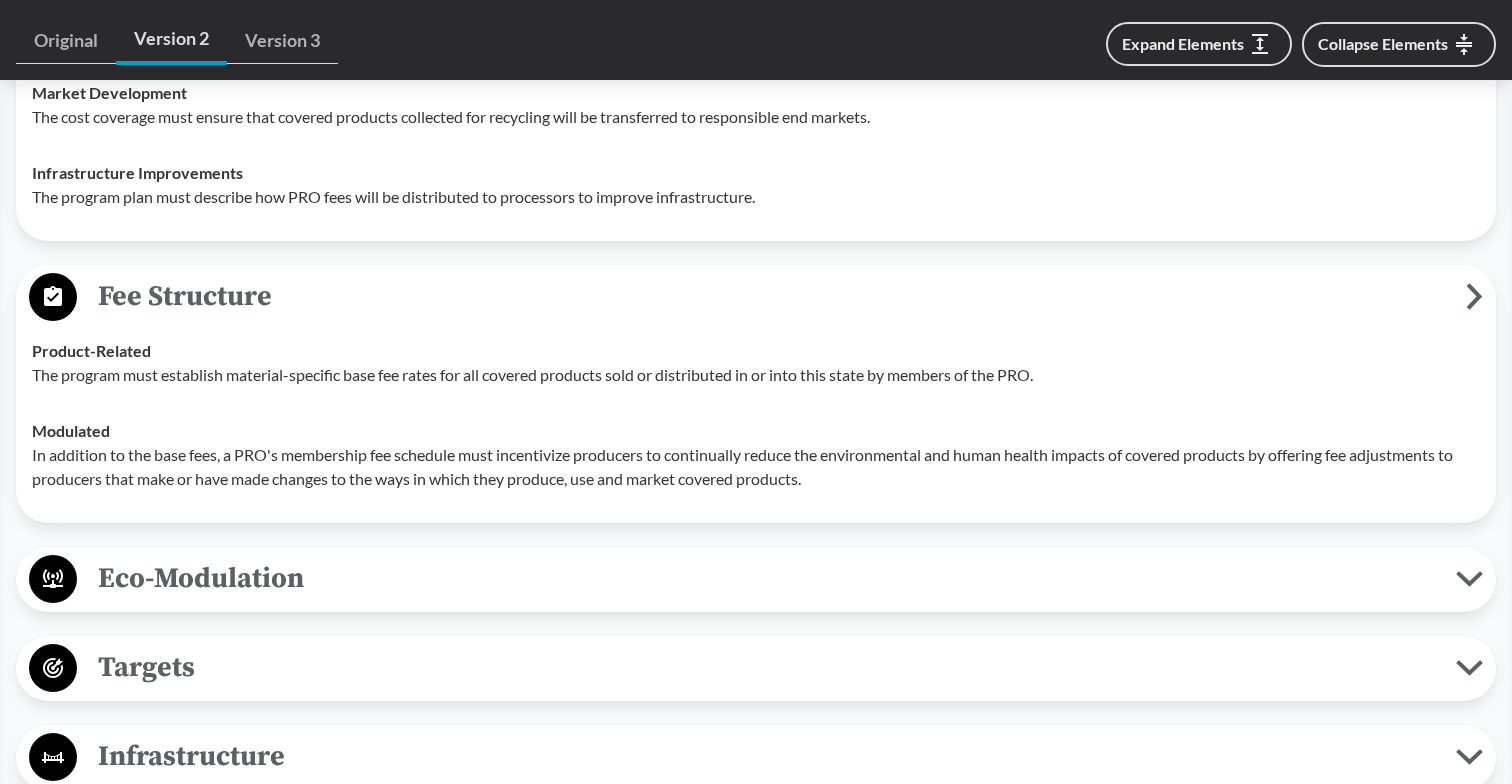 scroll, scrollTop: 3130, scrollLeft: 0, axis: vertical 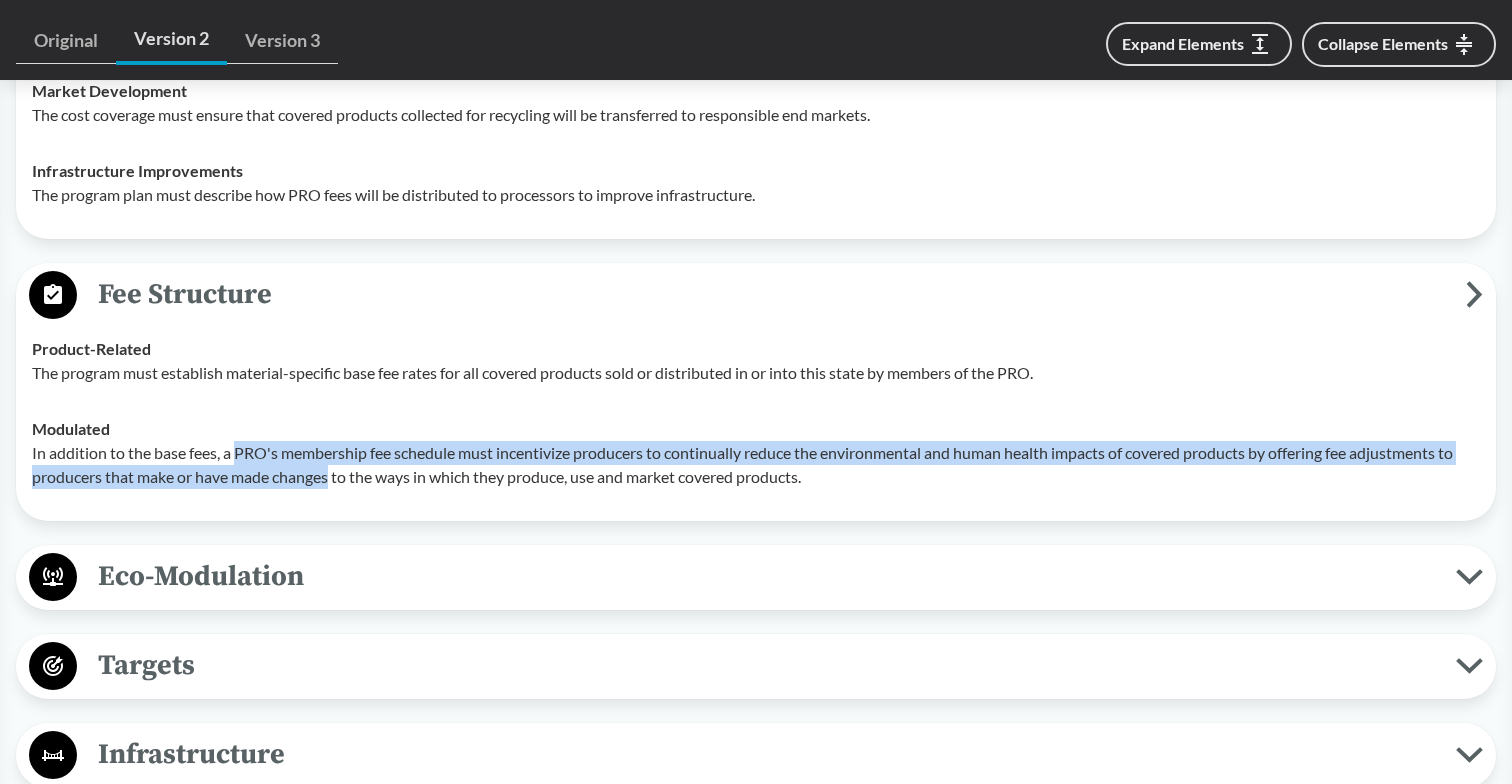 drag, startPoint x: 238, startPoint y: 450, endPoint x: 331, endPoint y: 481, distance: 98.03061 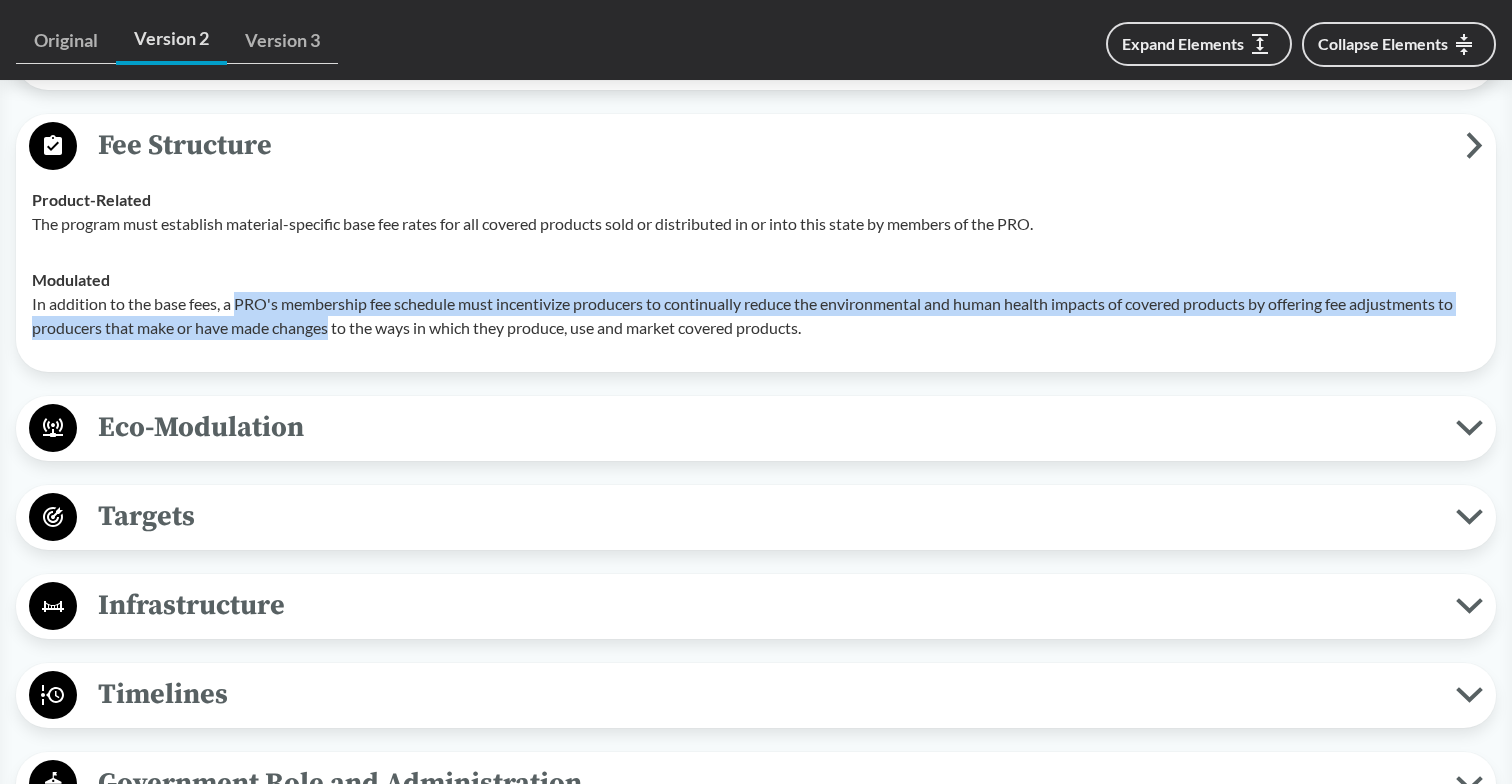 scroll, scrollTop: 3283, scrollLeft: 0, axis: vertical 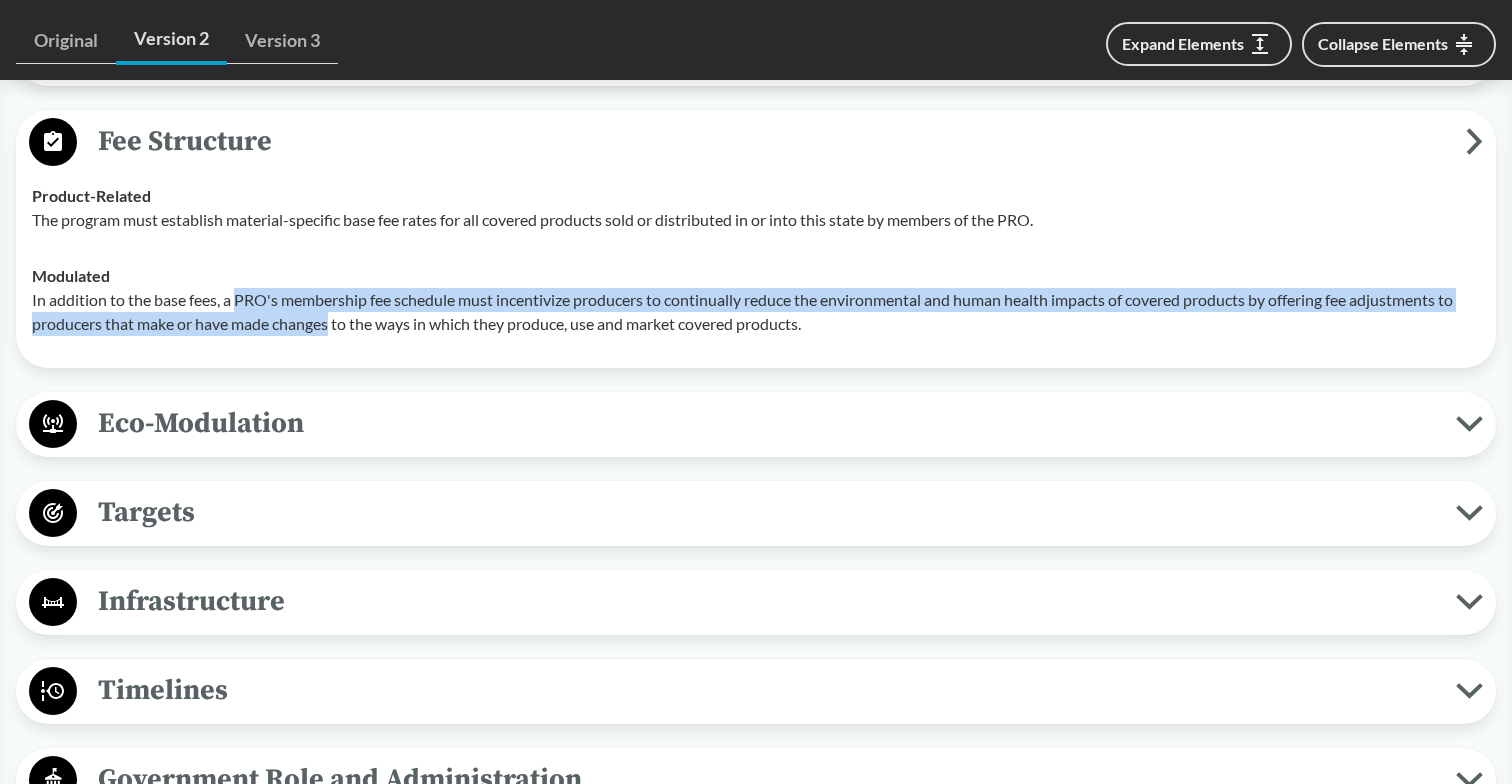 click on "Eco-Modulation" at bounding box center [766, 423] 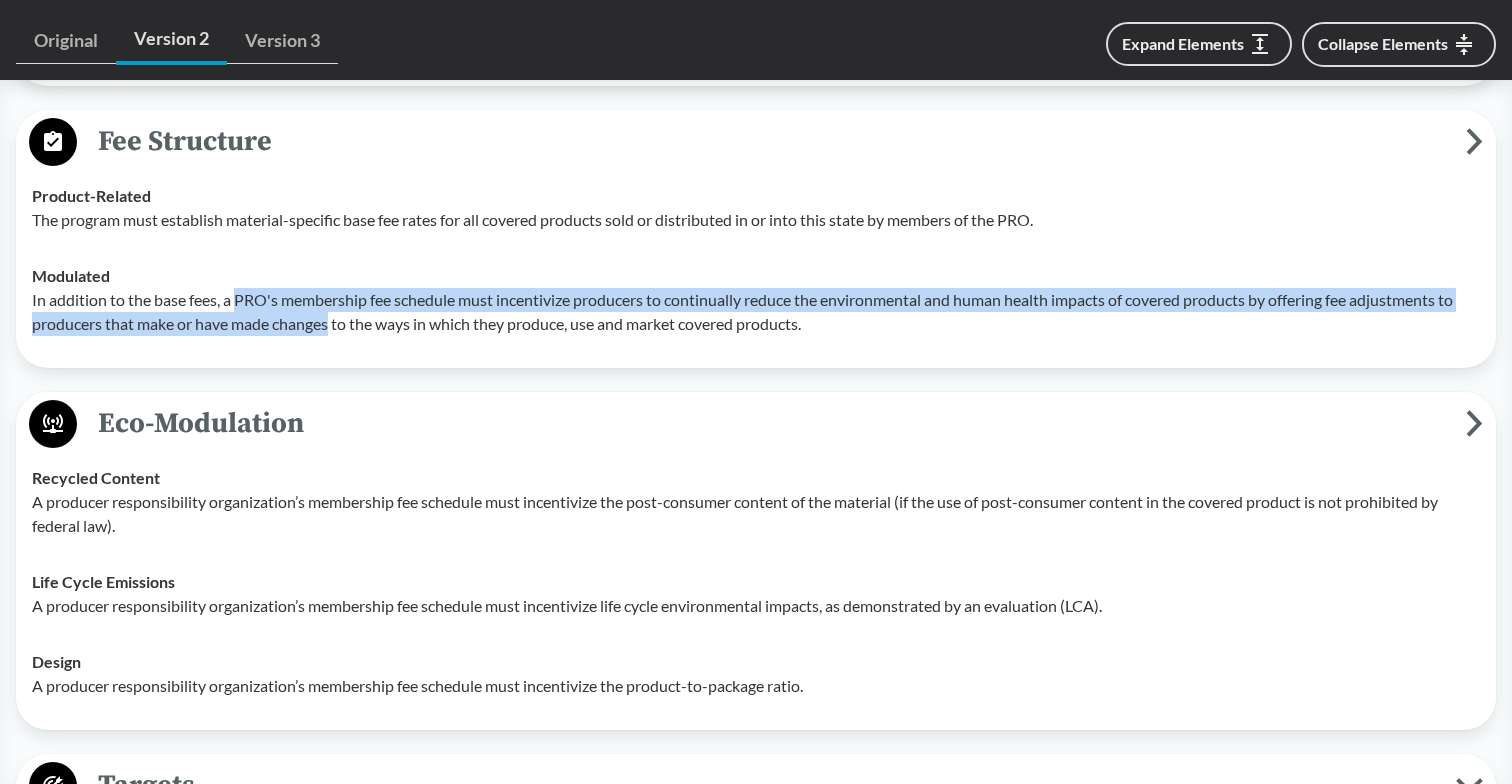 click on "Eco-Modulation" at bounding box center [771, 423] 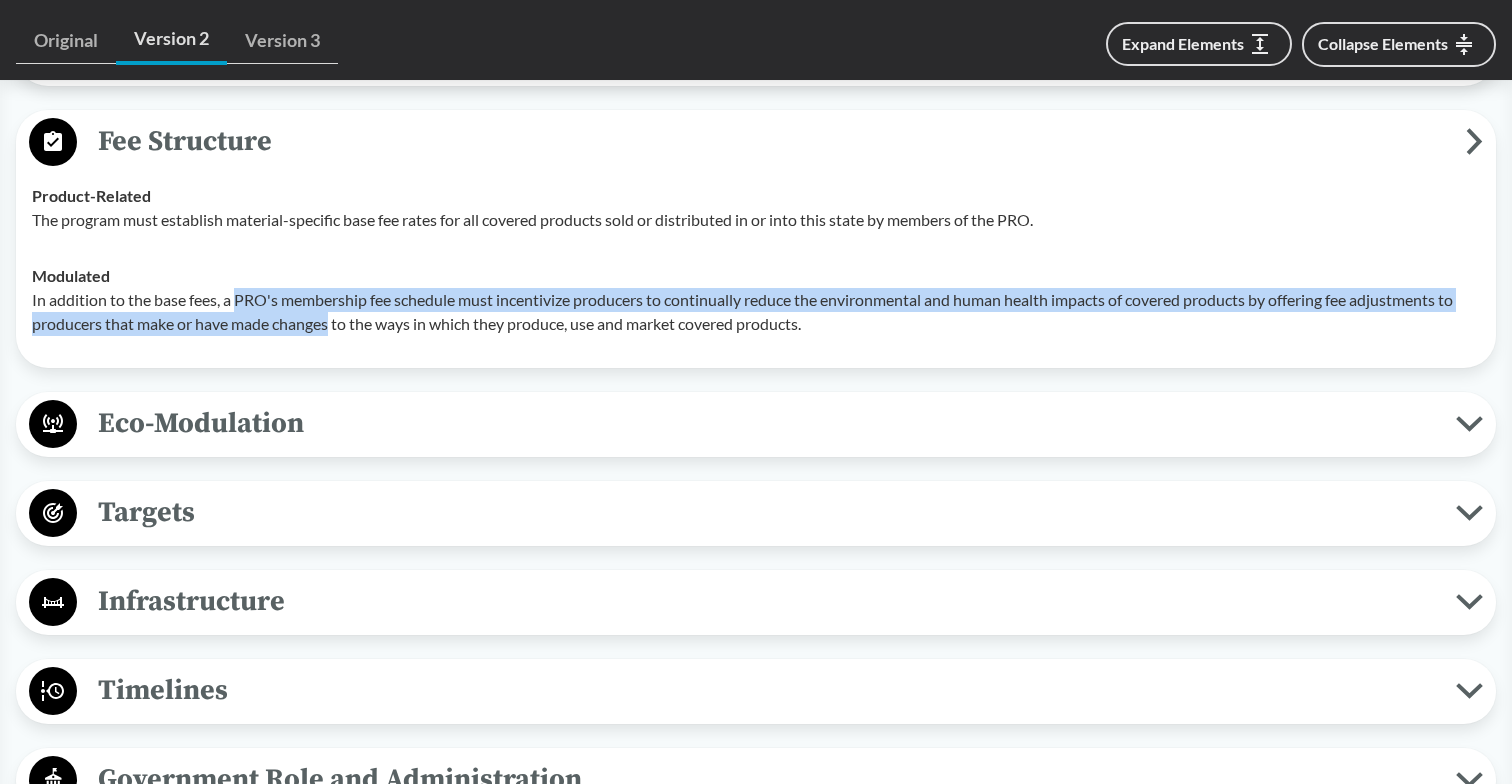 click on "Eco-Modulation" at bounding box center (766, 423) 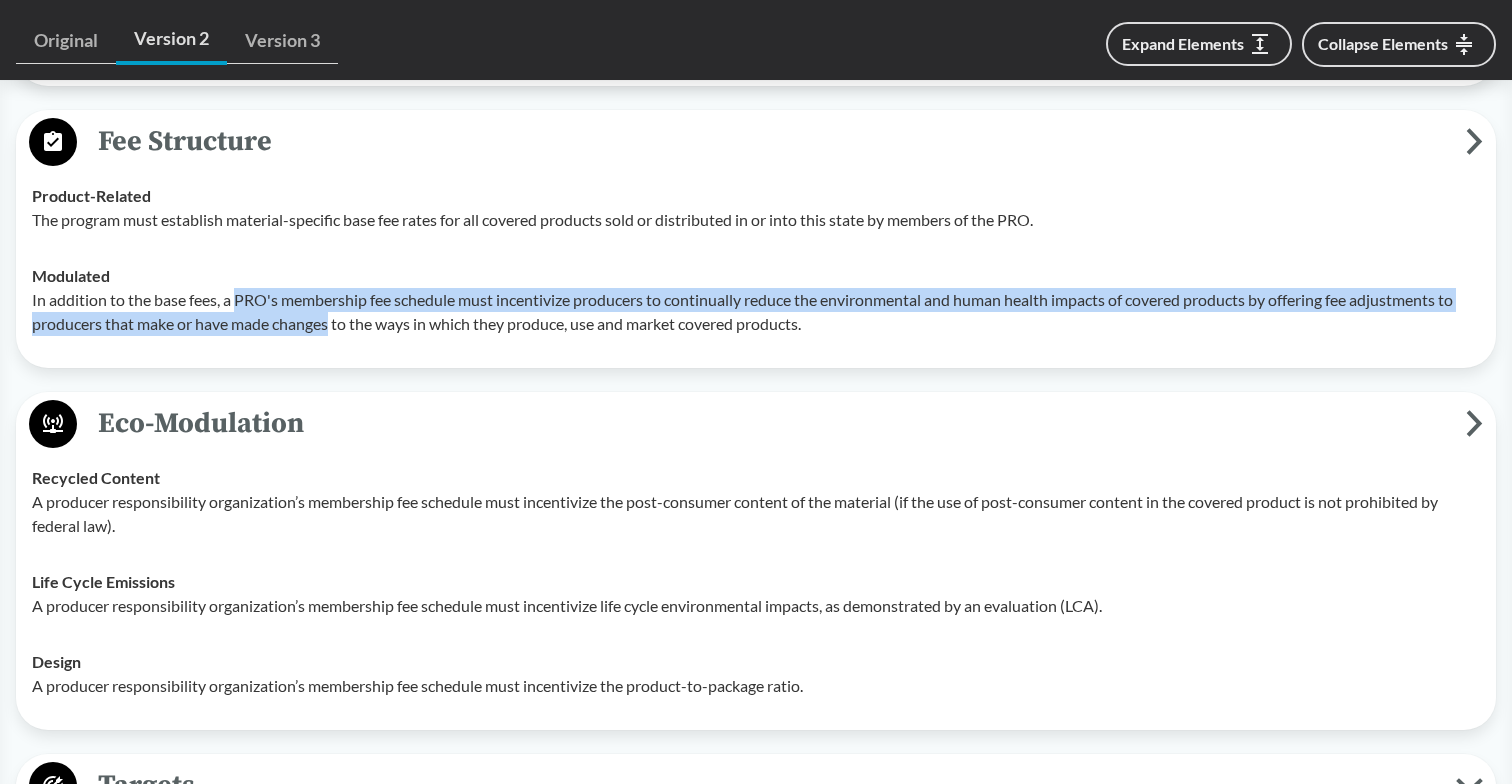 click on "Eco-Modulation" at bounding box center [771, 423] 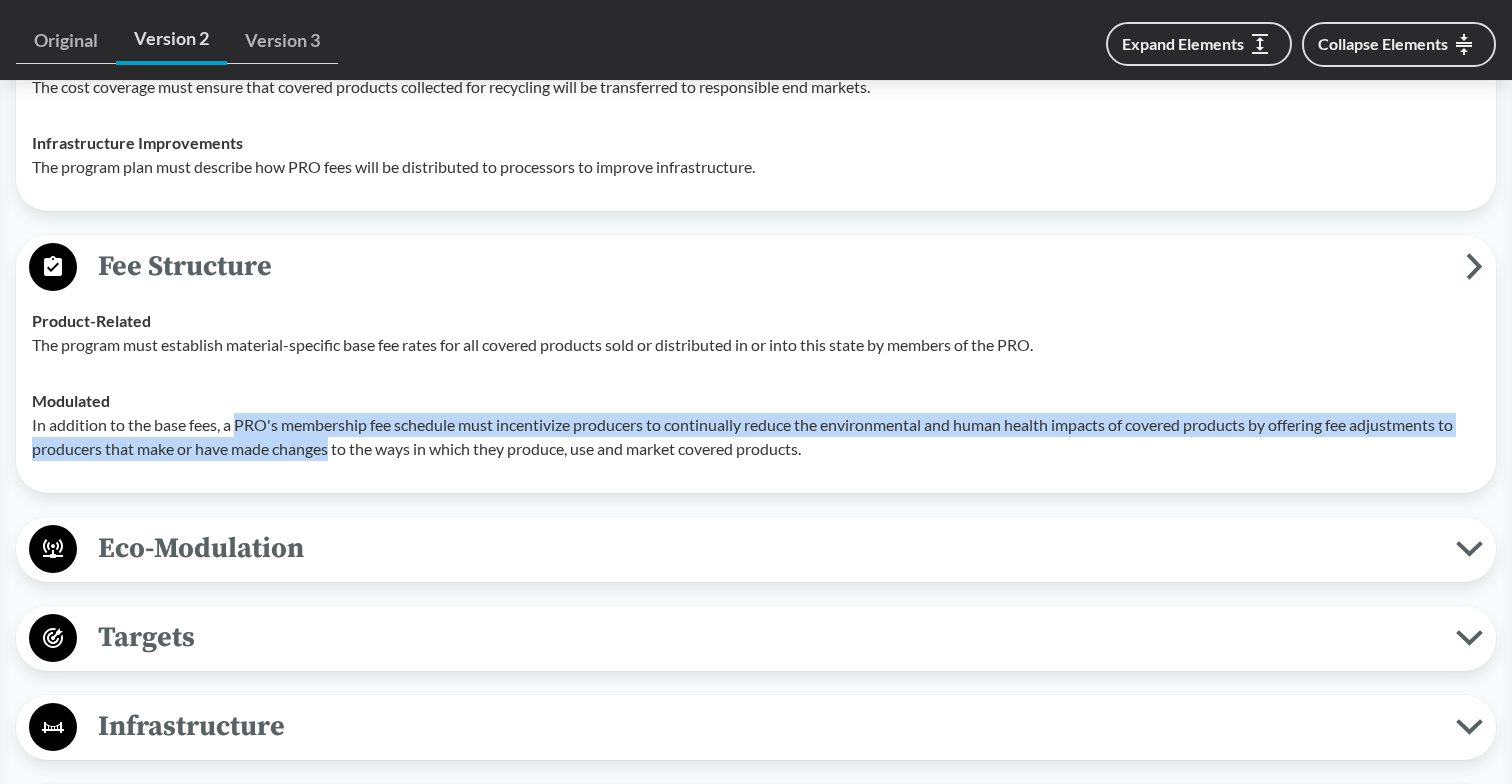 scroll, scrollTop: 3146, scrollLeft: 0, axis: vertical 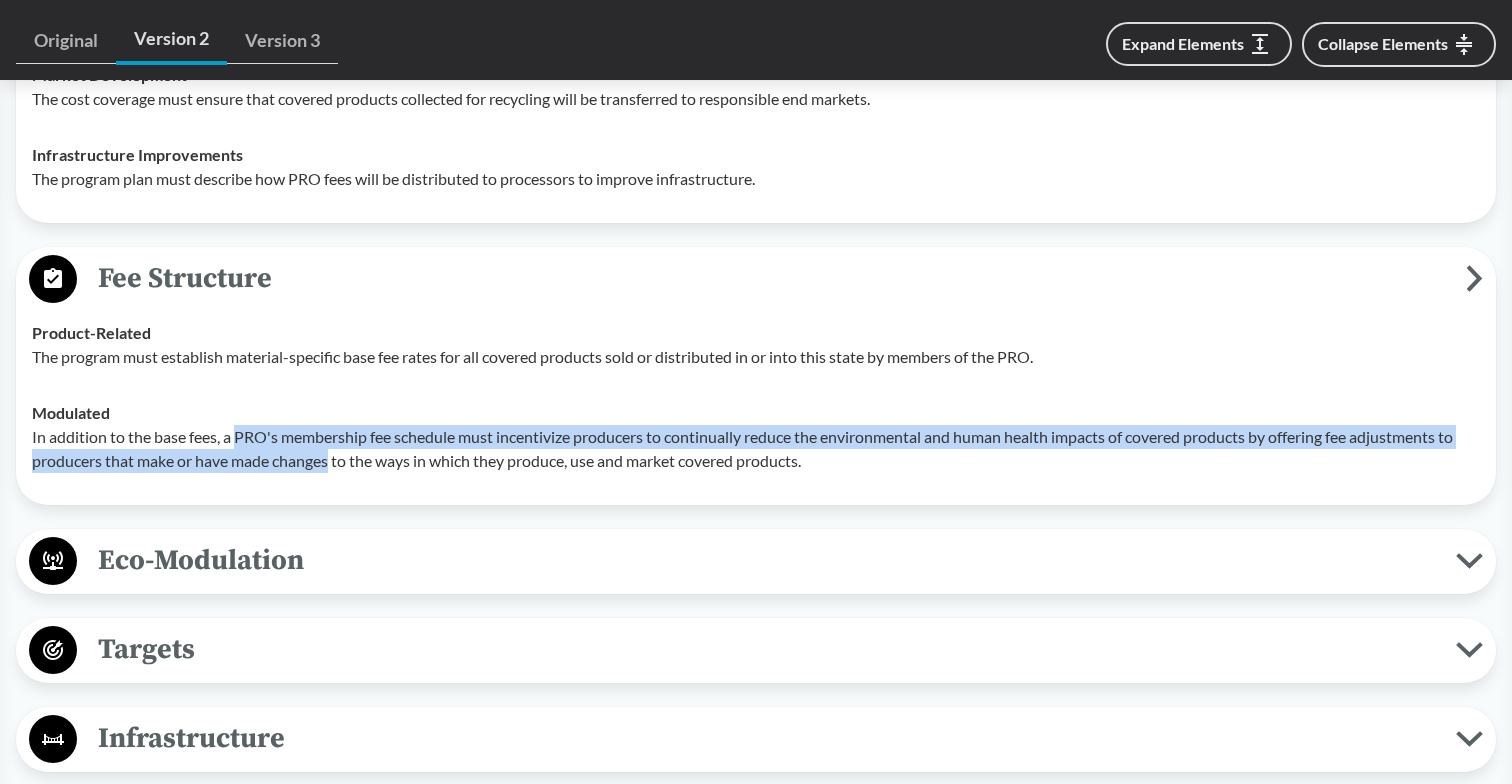 click on "Fee Structure" at bounding box center [771, 278] 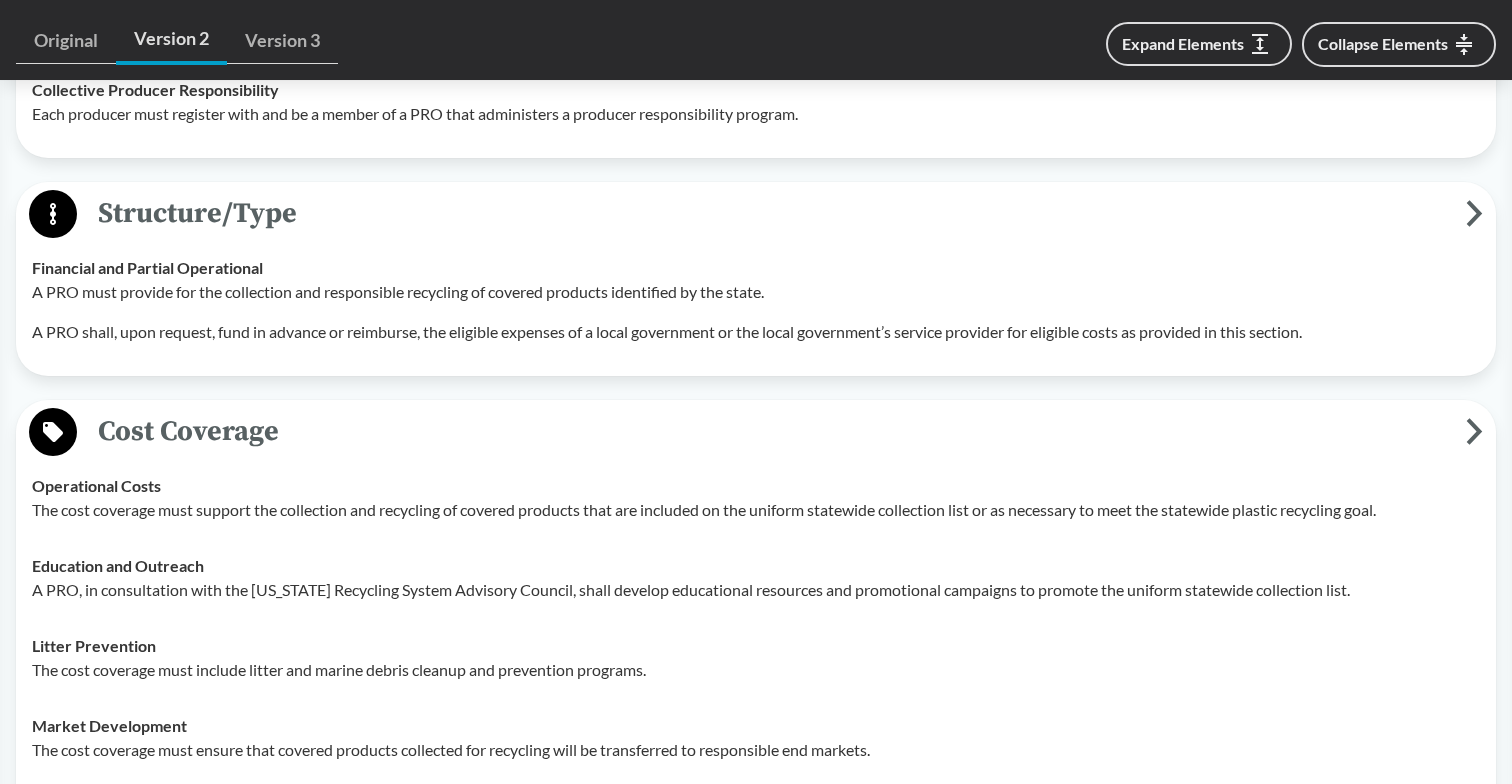 scroll, scrollTop: 2489, scrollLeft: 0, axis: vertical 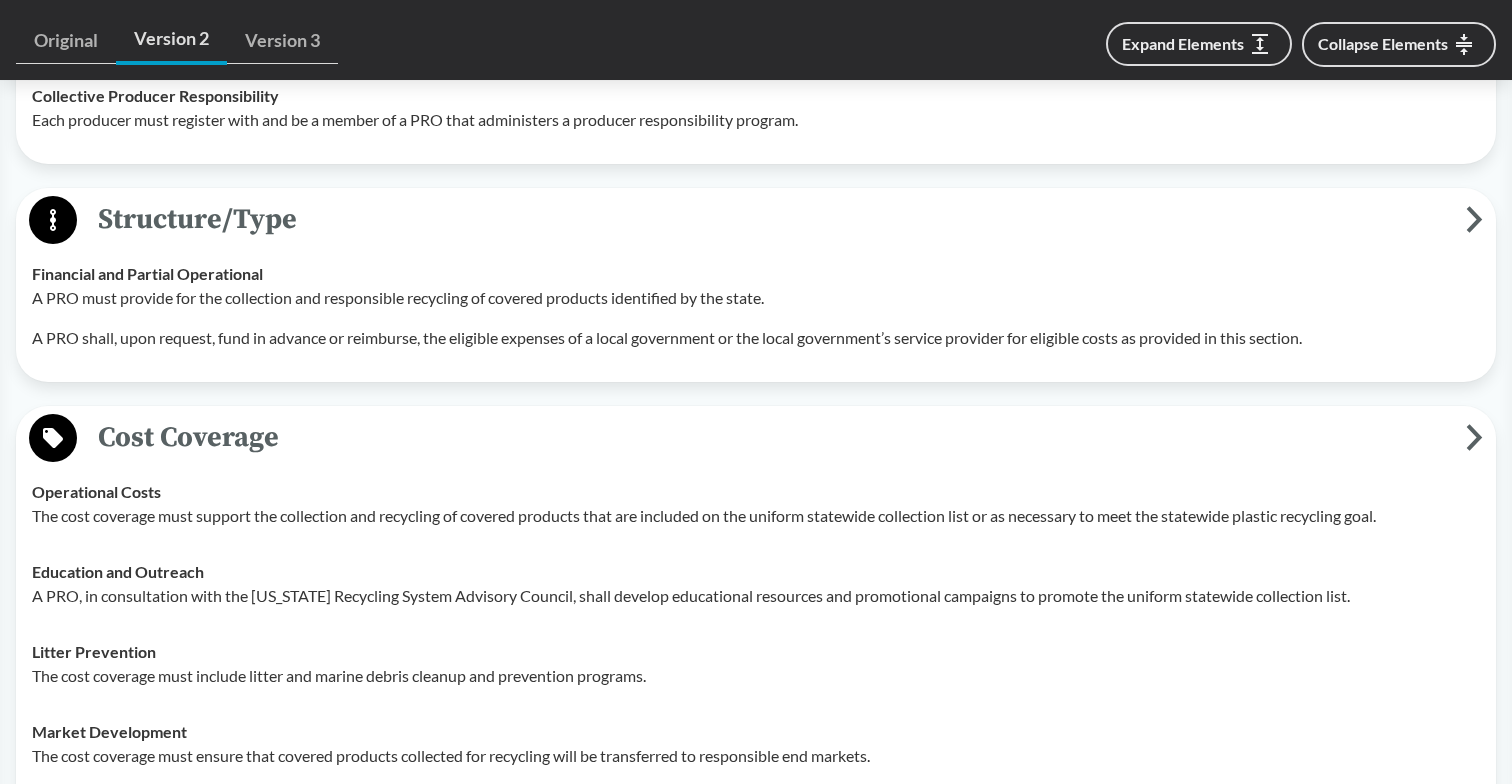 click on "Cost Coverage" at bounding box center [771, 437] 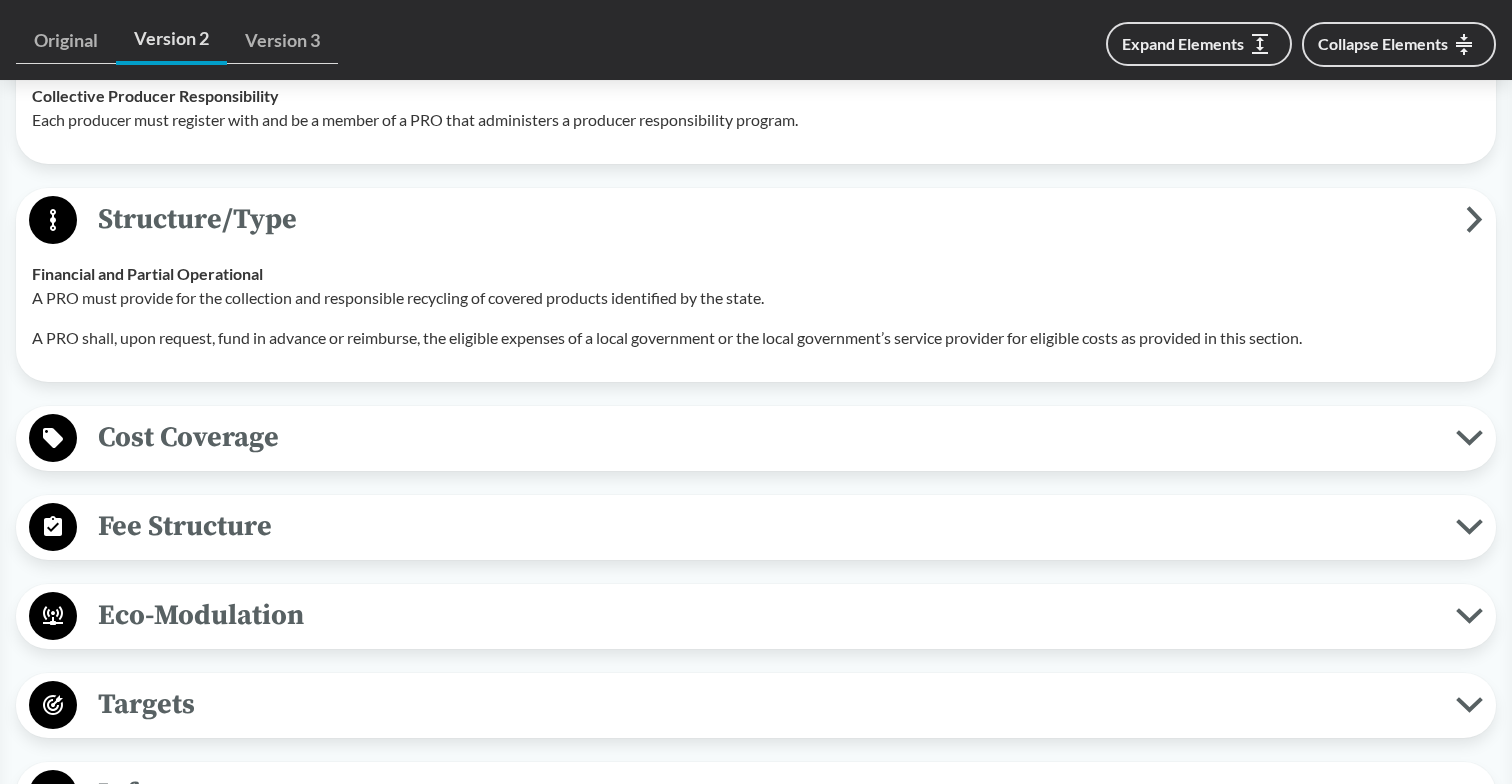 click on "Structure/Type" at bounding box center [771, 219] 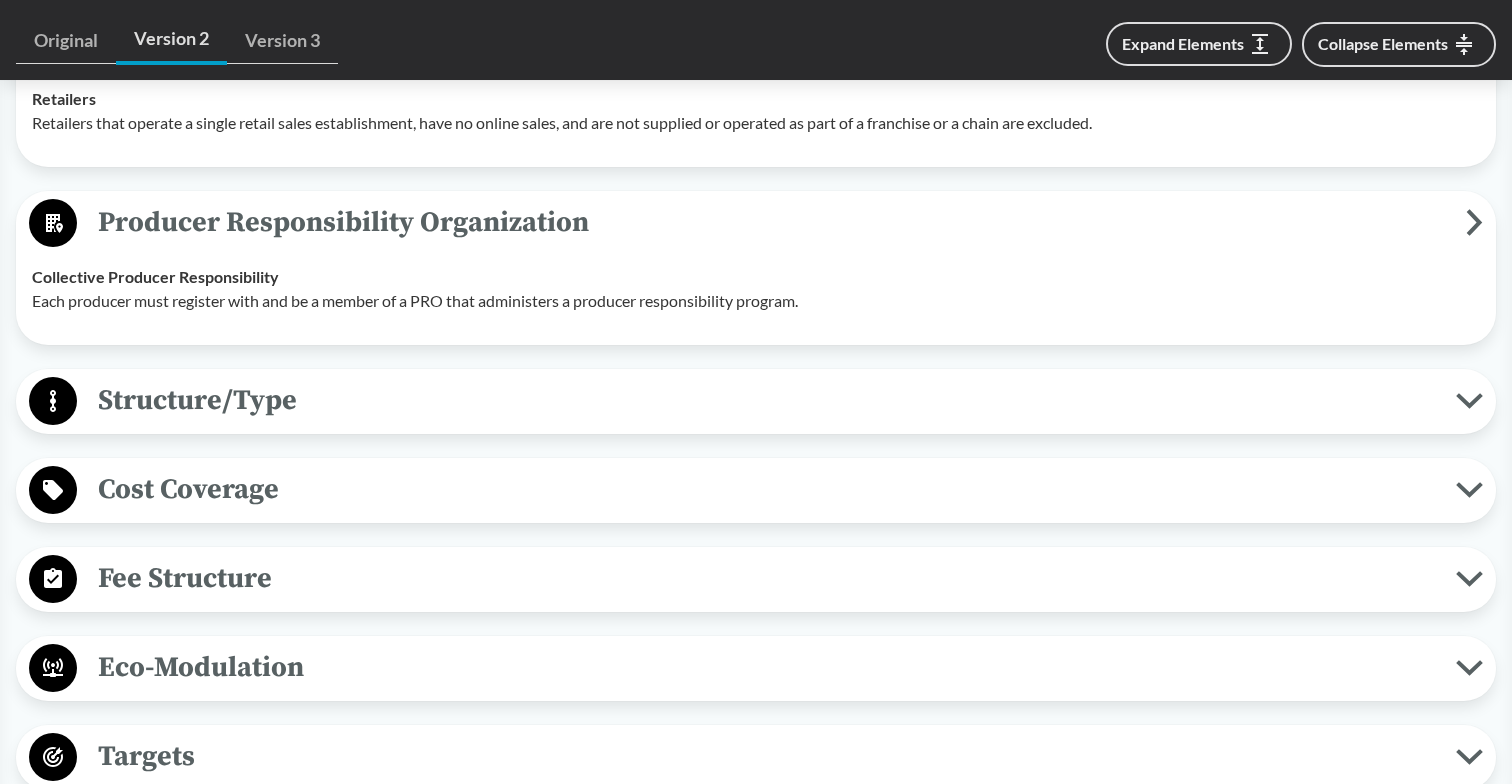 scroll, scrollTop: 2268, scrollLeft: 0, axis: vertical 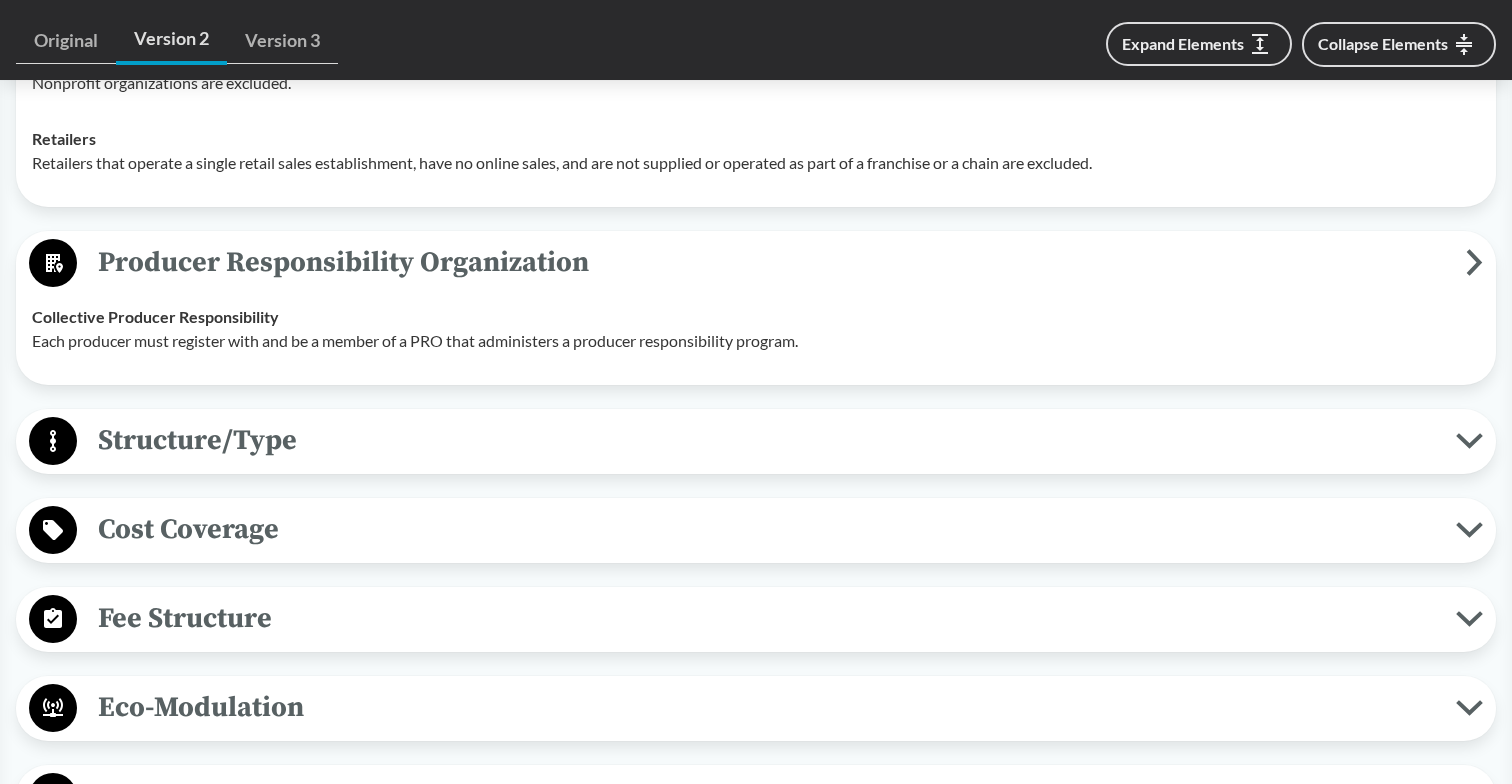 click on "Producer Responsibility Organization Collective Producer Responsibility Each producer must register with and be a member of a PRO that administers a producer responsibility program." at bounding box center (756, 308) 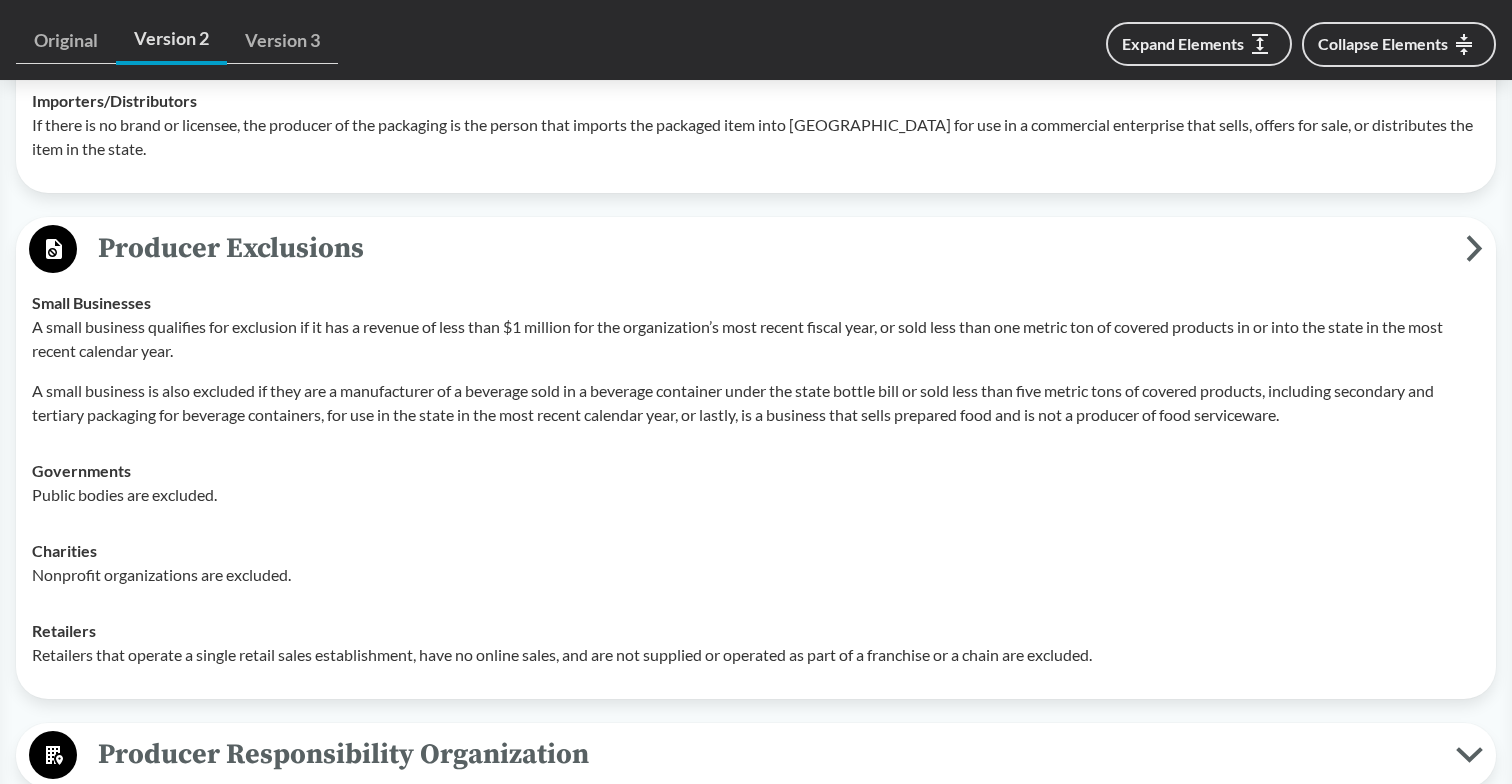 click on "Producer Exclusions" at bounding box center [771, 248] 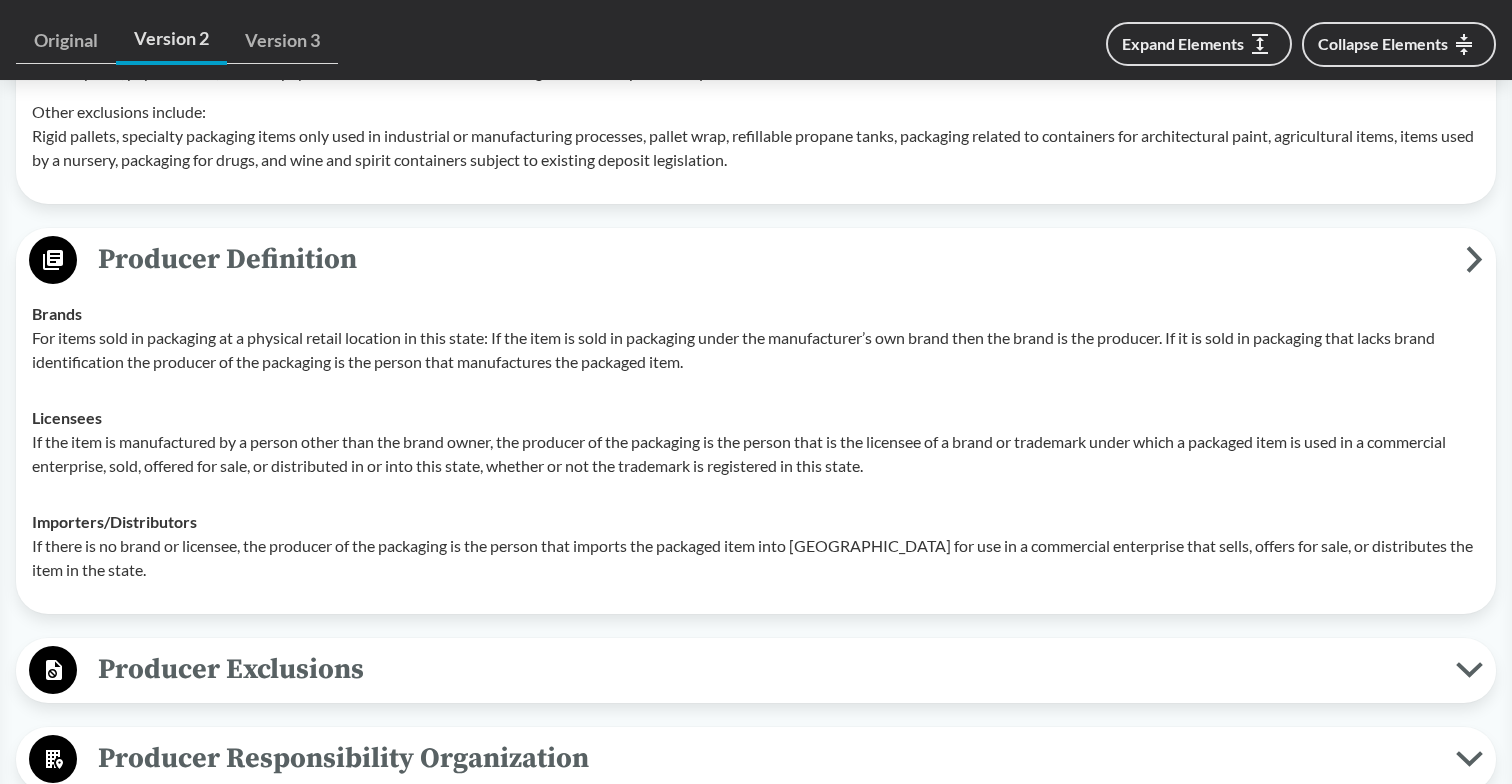 click on "Producer Definition" at bounding box center [771, 259] 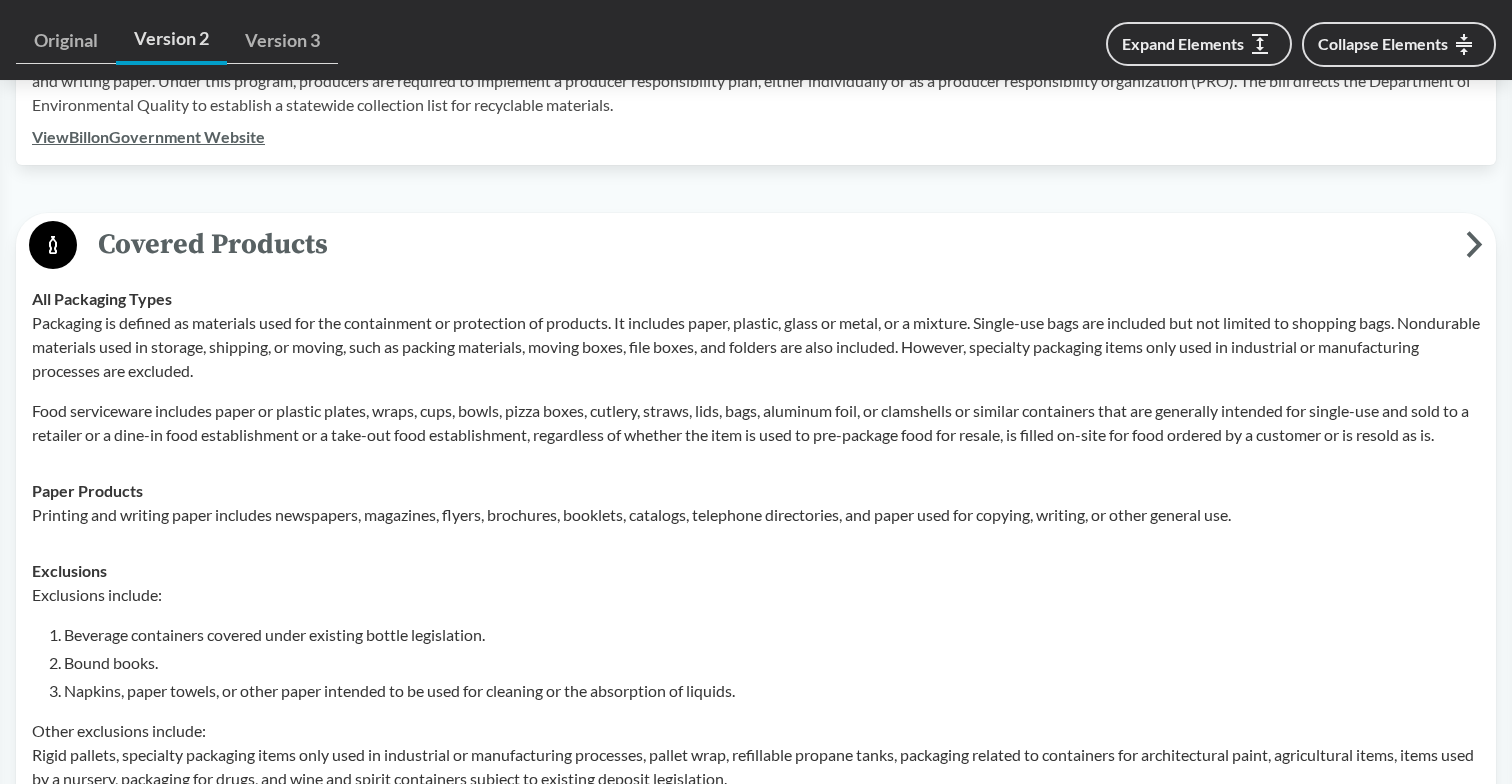 scroll, scrollTop: 710, scrollLeft: 0, axis: vertical 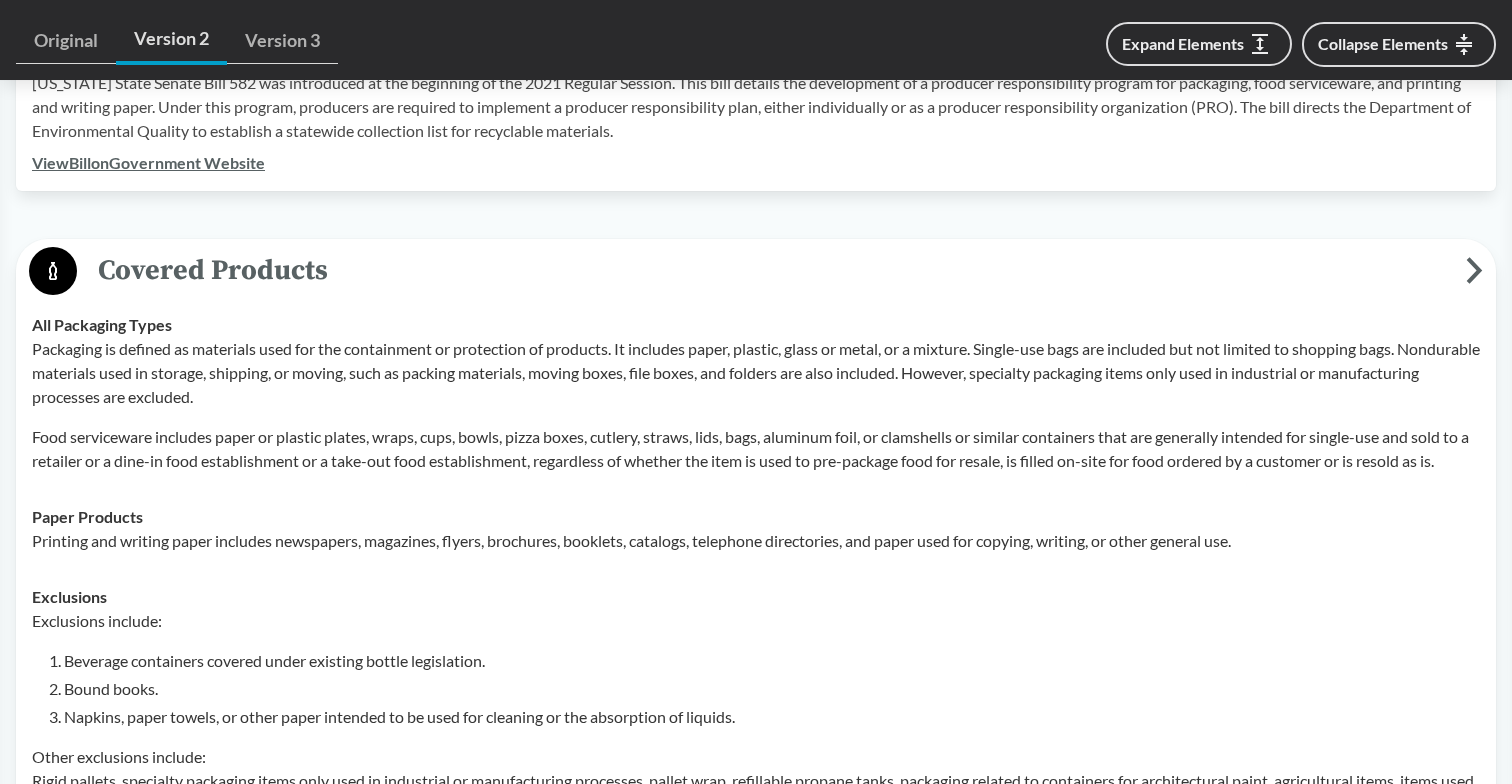click on "Covered Products" at bounding box center (771, 270) 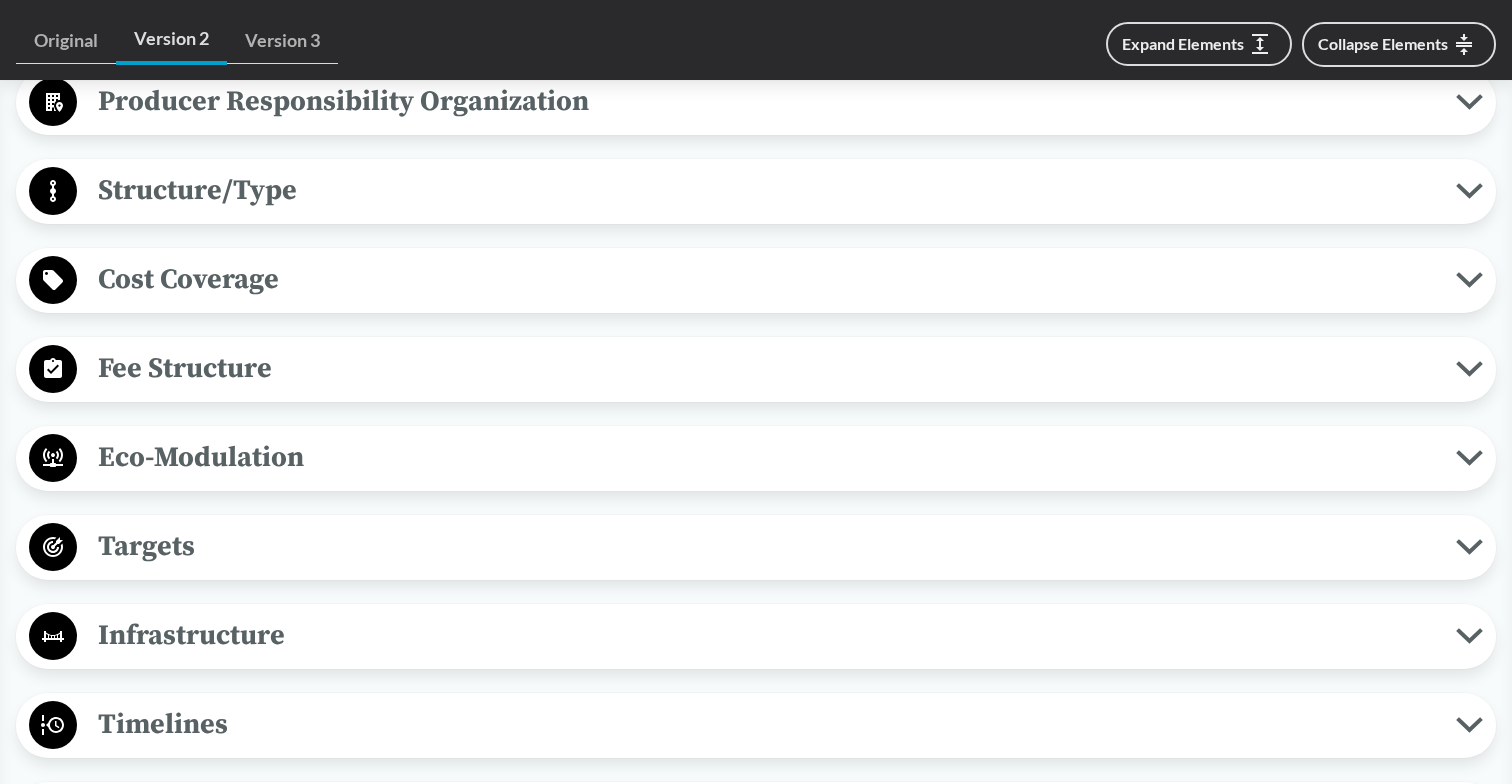 scroll, scrollTop: 1147, scrollLeft: 0, axis: vertical 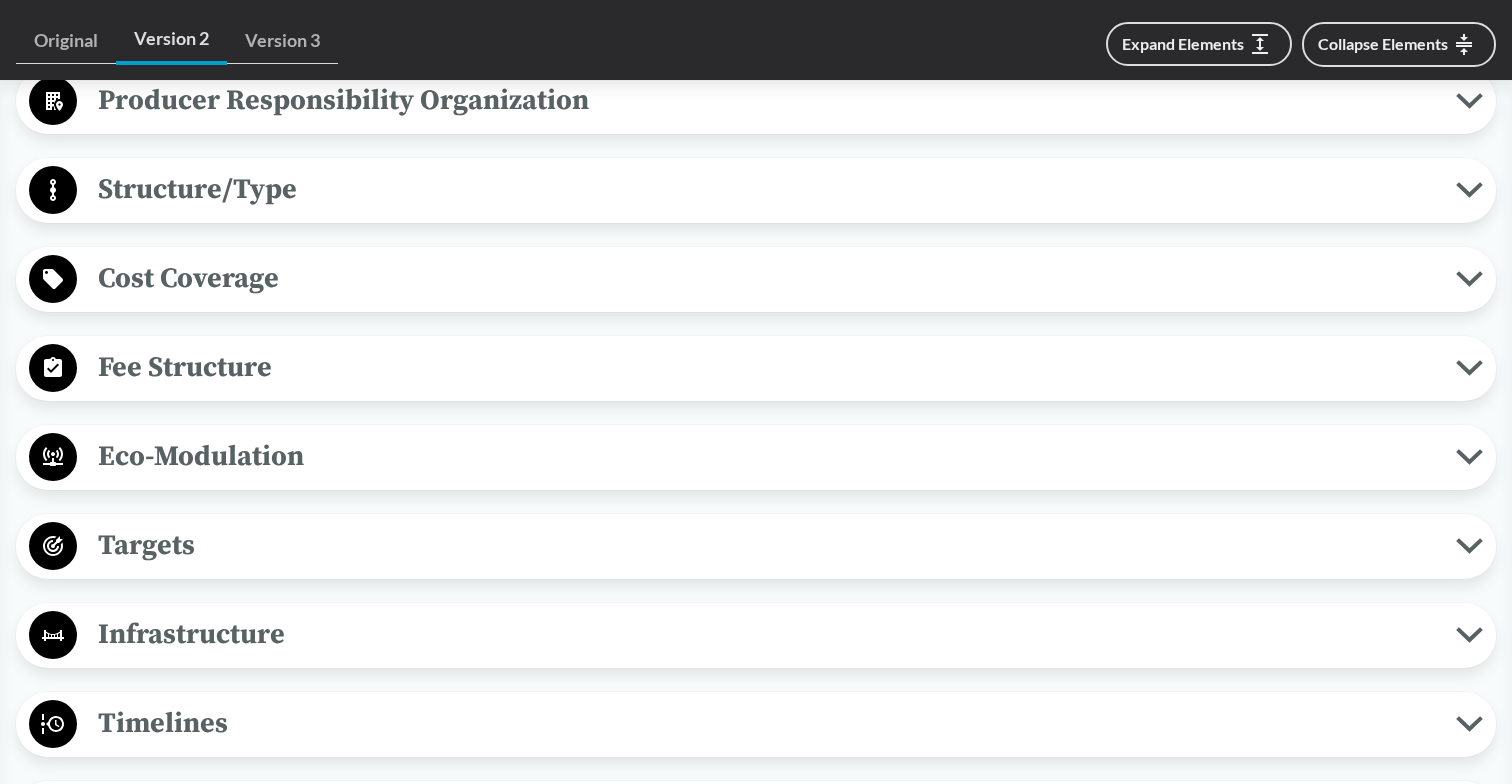 click on "Eco-Modulation" at bounding box center [766, 456] 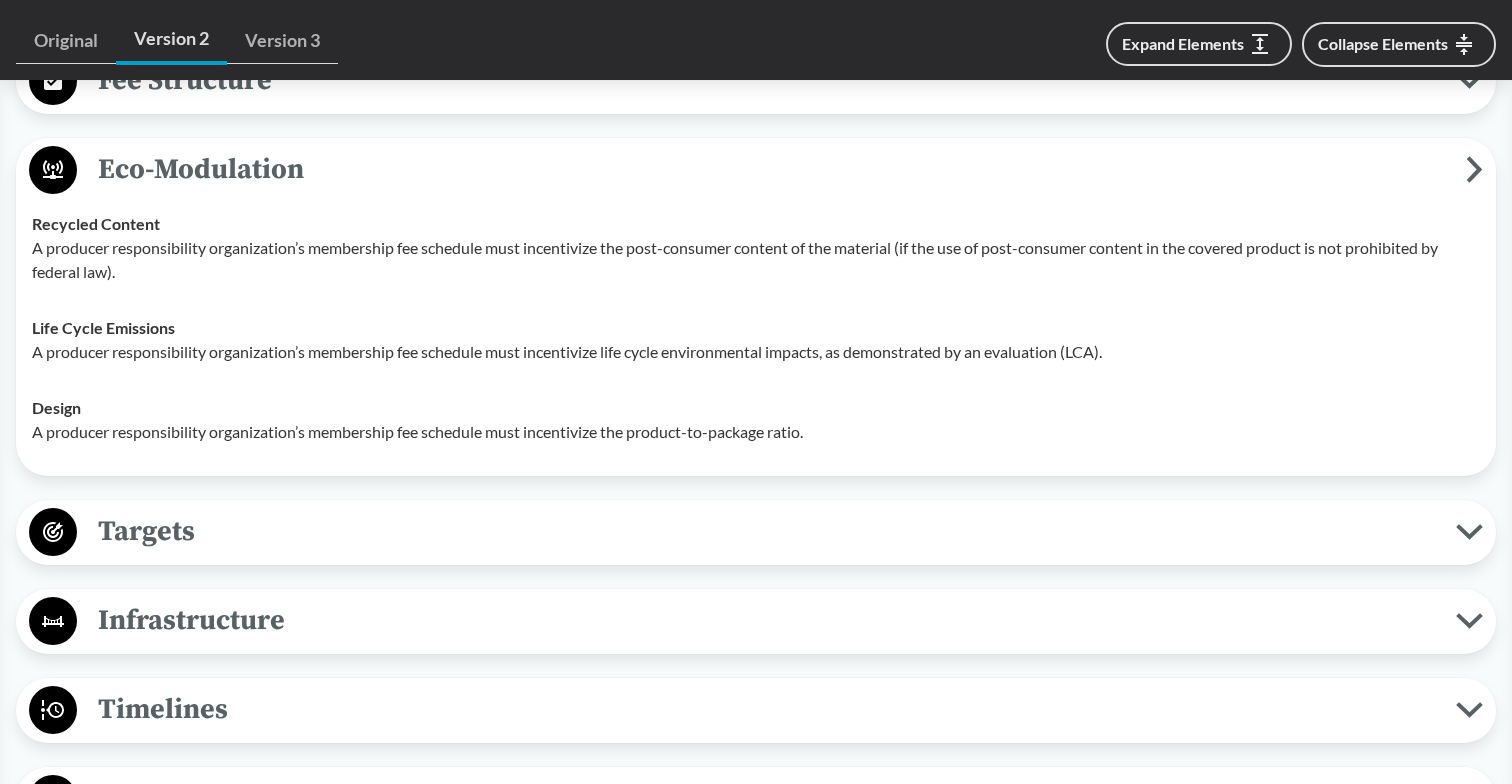 scroll, scrollTop: 1456, scrollLeft: 0, axis: vertical 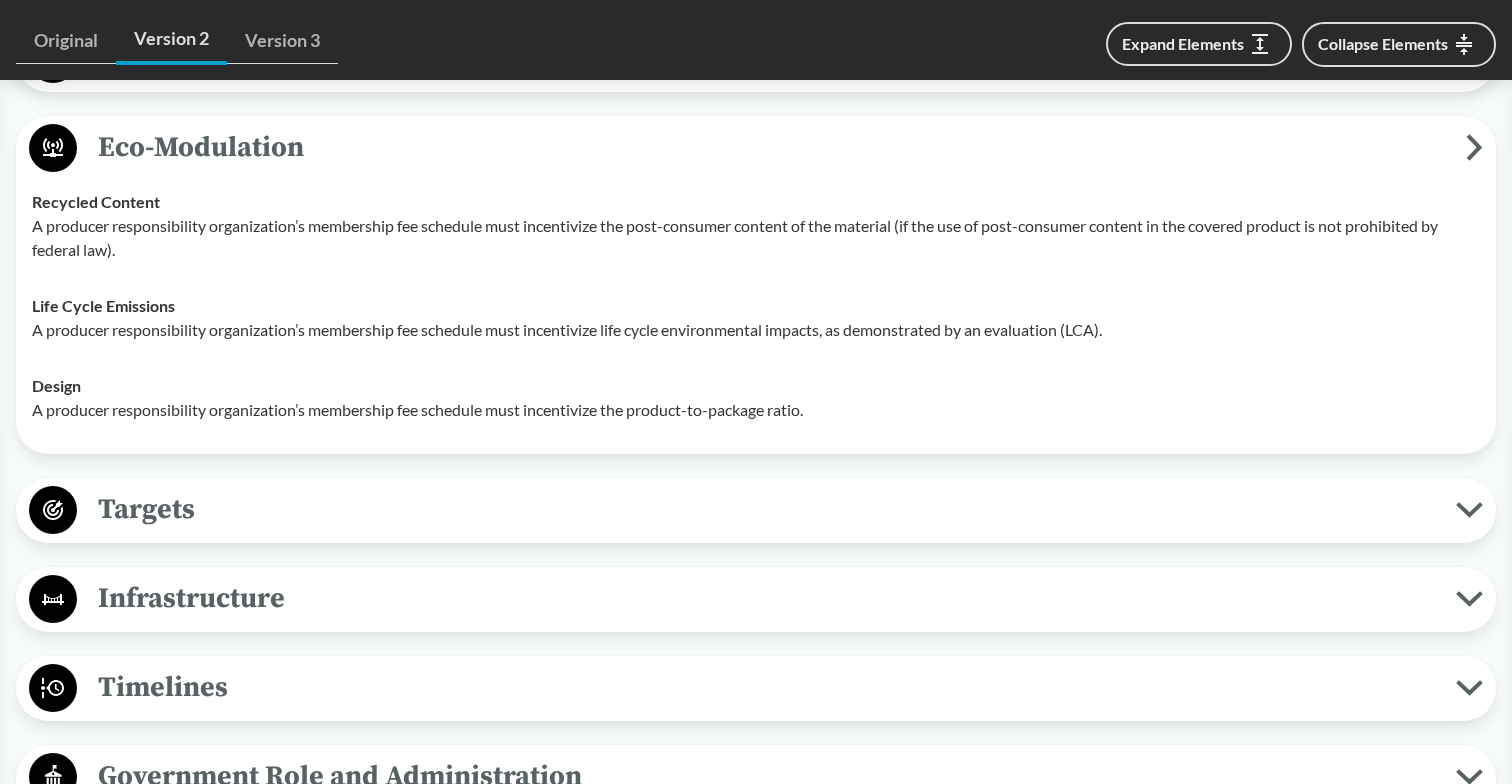 click on "Targets" at bounding box center (766, 509) 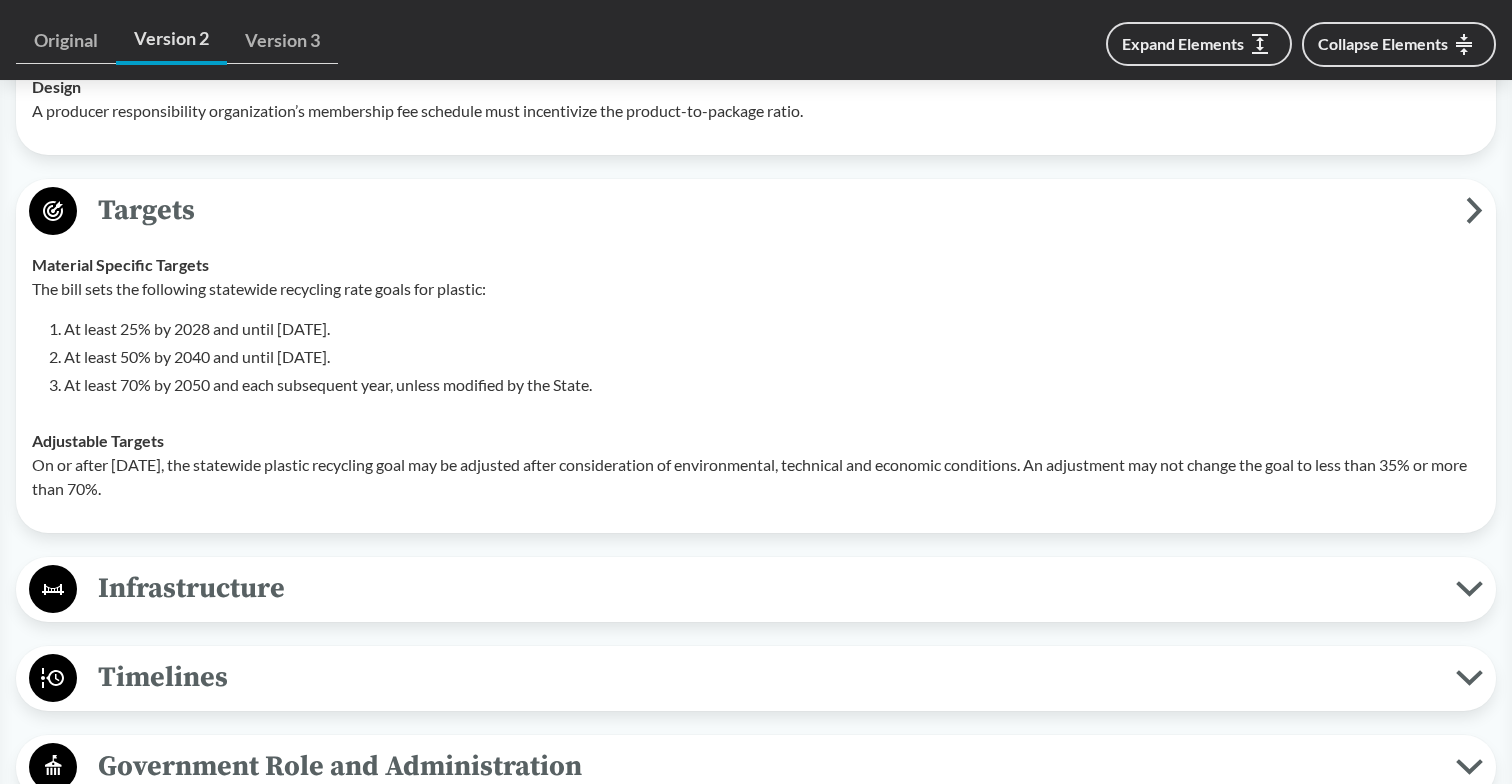 scroll, scrollTop: 1825, scrollLeft: 0, axis: vertical 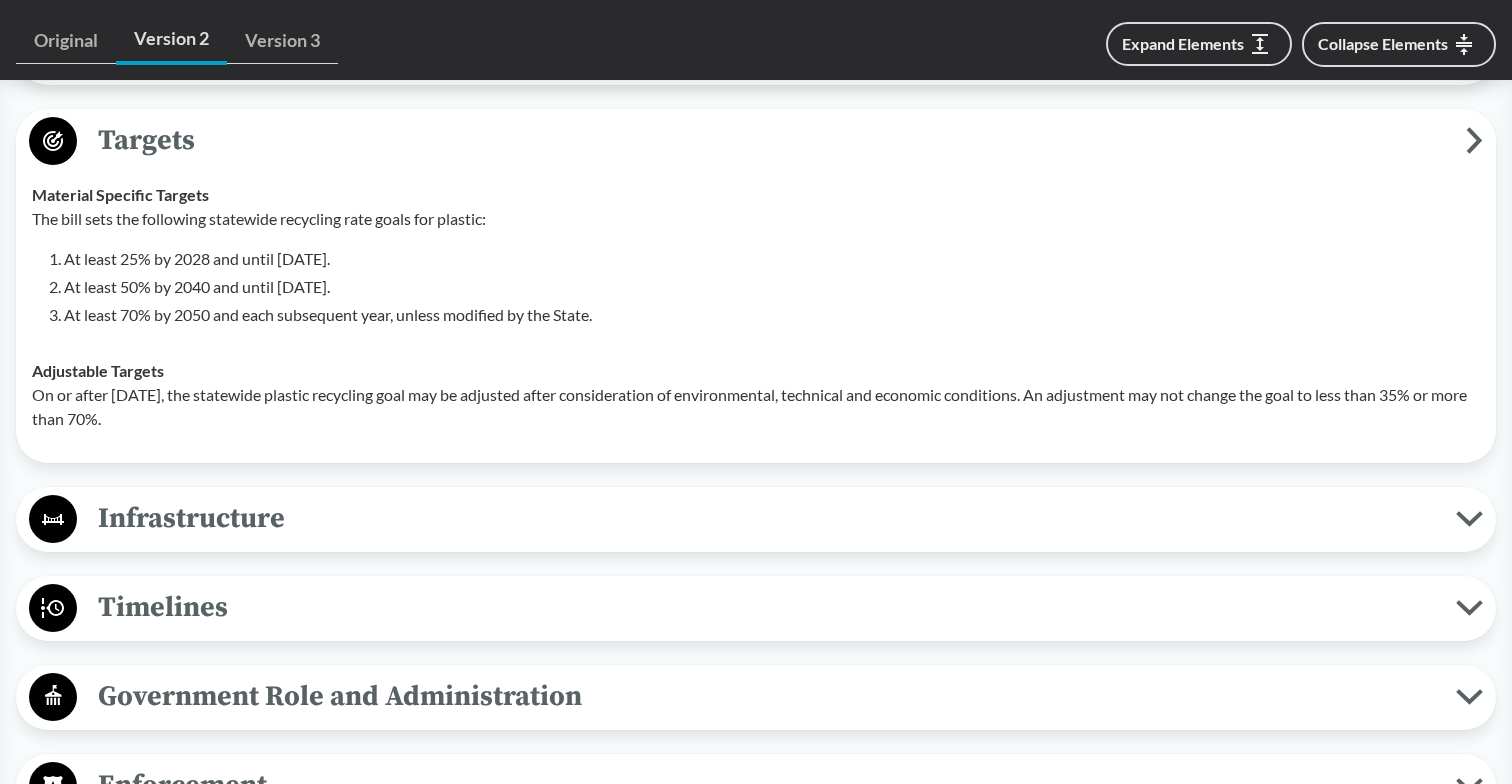 click on "Infrastructure" at bounding box center (766, 518) 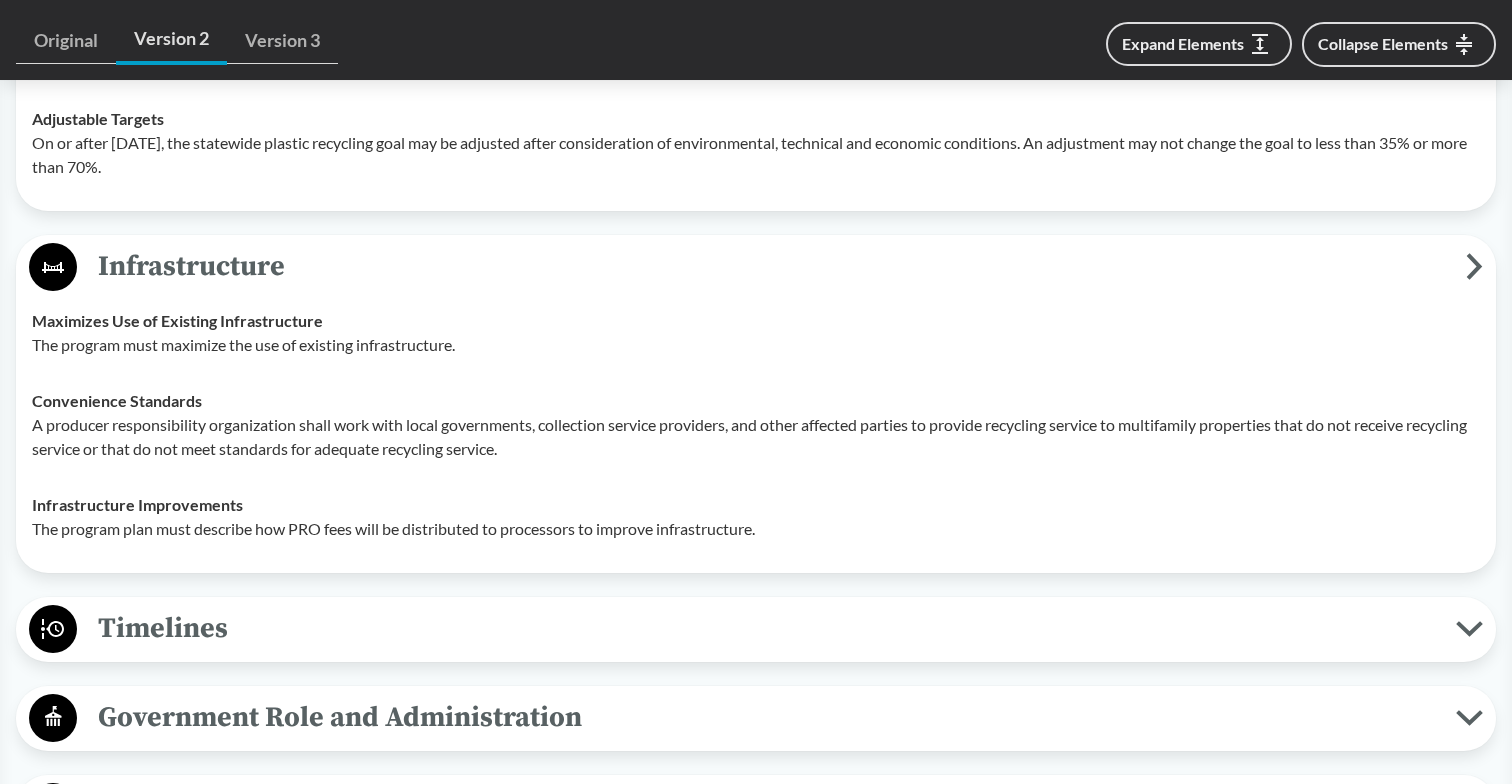 scroll, scrollTop: 2087, scrollLeft: 0, axis: vertical 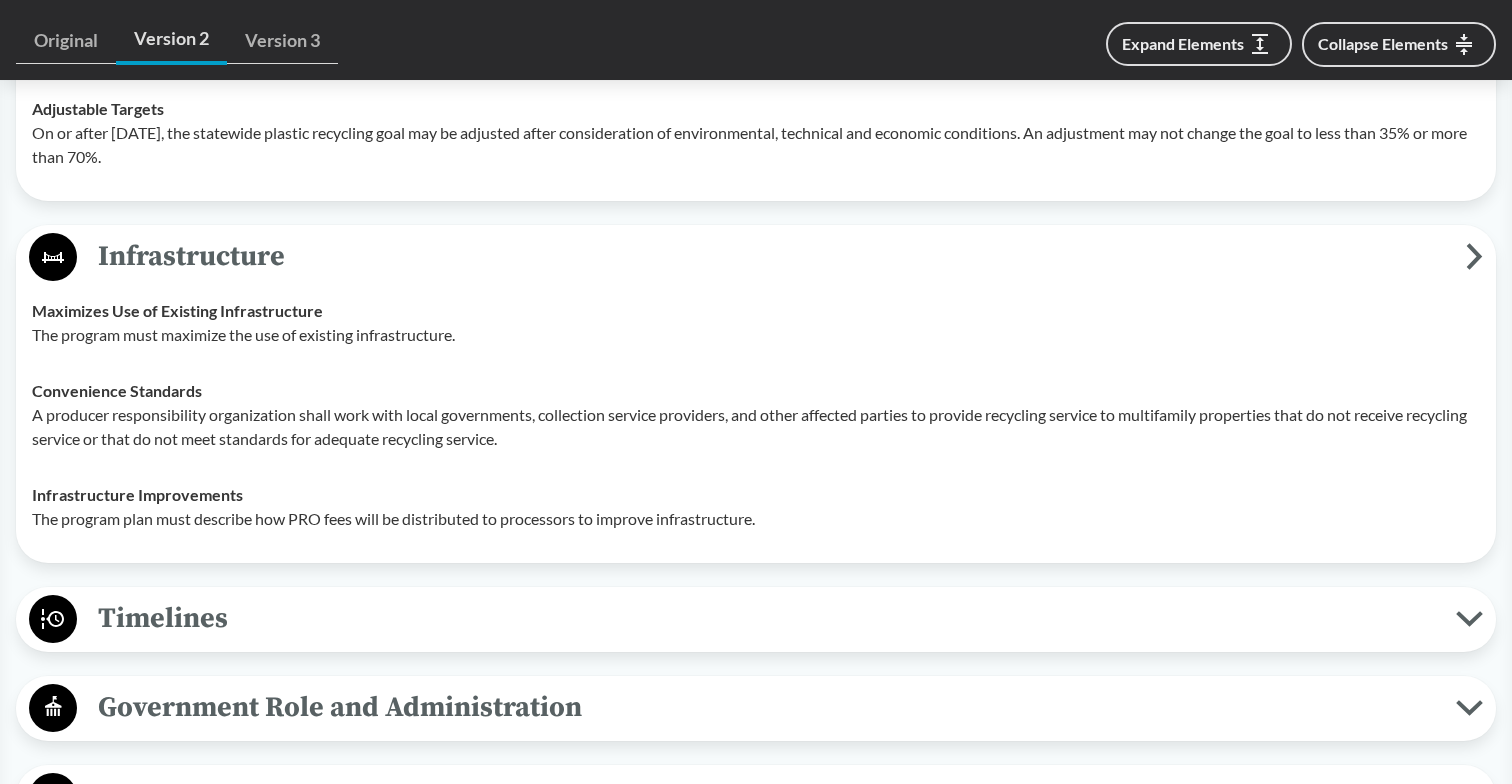 click on "Timelines" at bounding box center (766, 618) 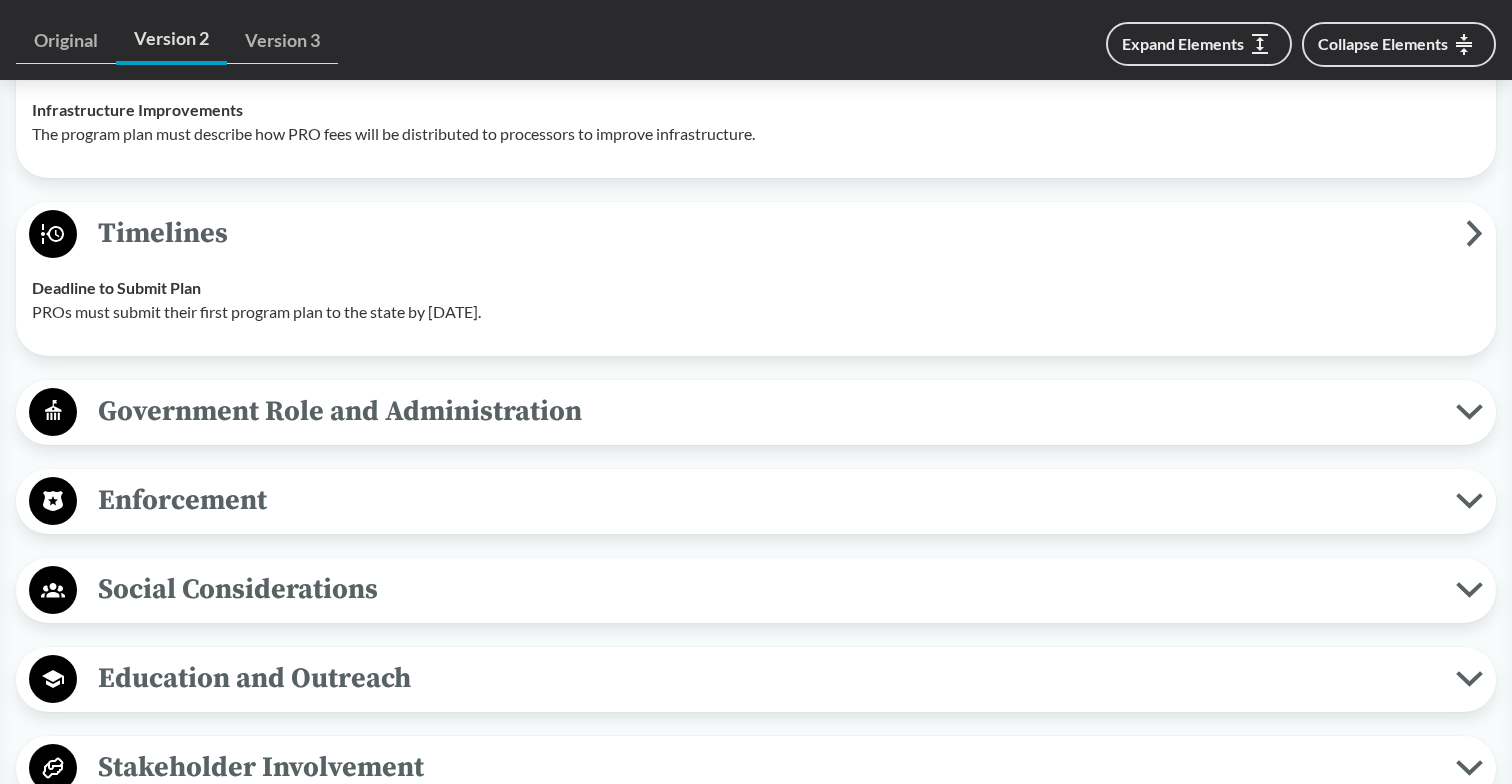 scroll, scrollTop: 2480, scrollLeft: 0, axis: vertical 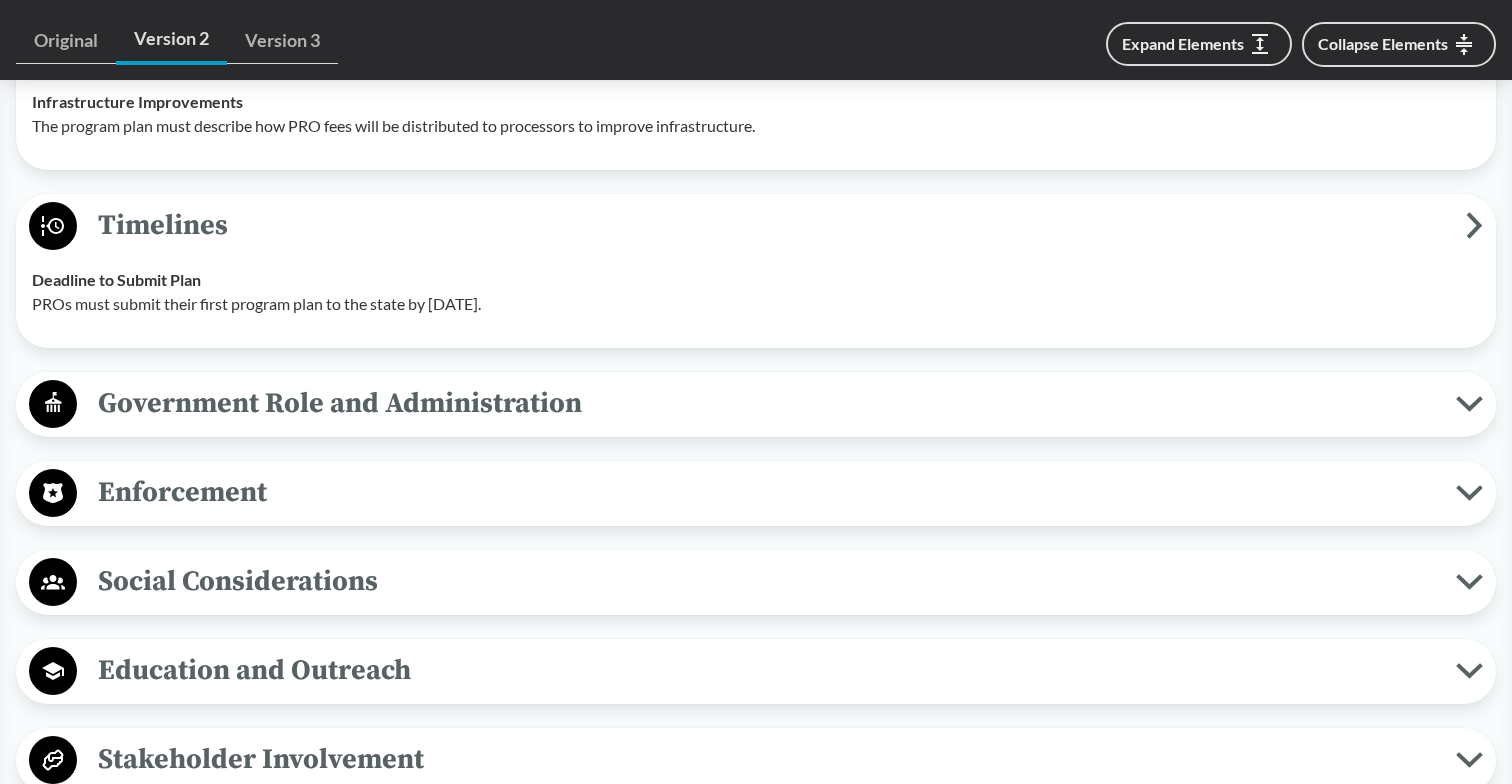 click on "Social Considerations" at bounding box center [766, 581] 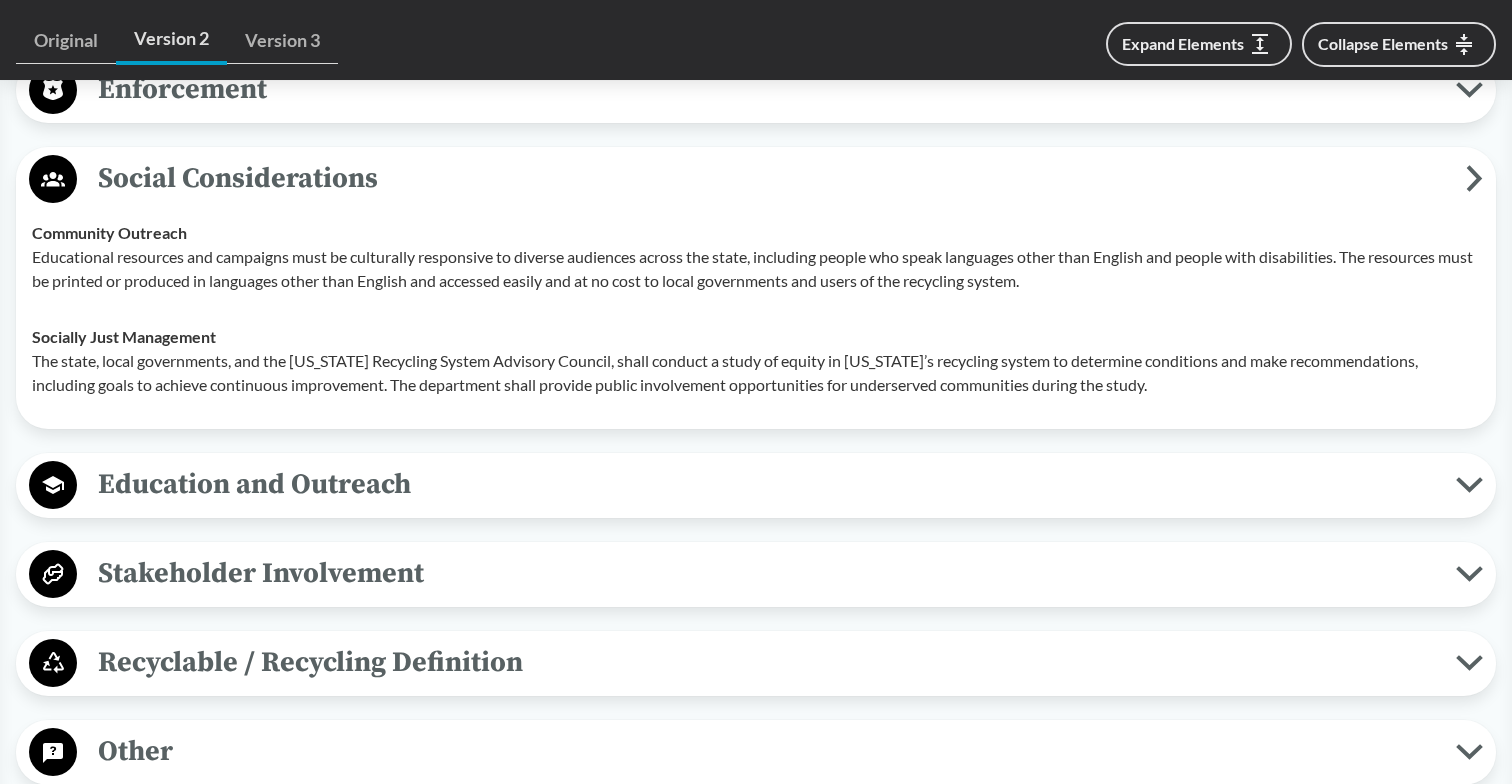 scroll, scrollTop: 2928, scrollLeft: 0, axis: vertical 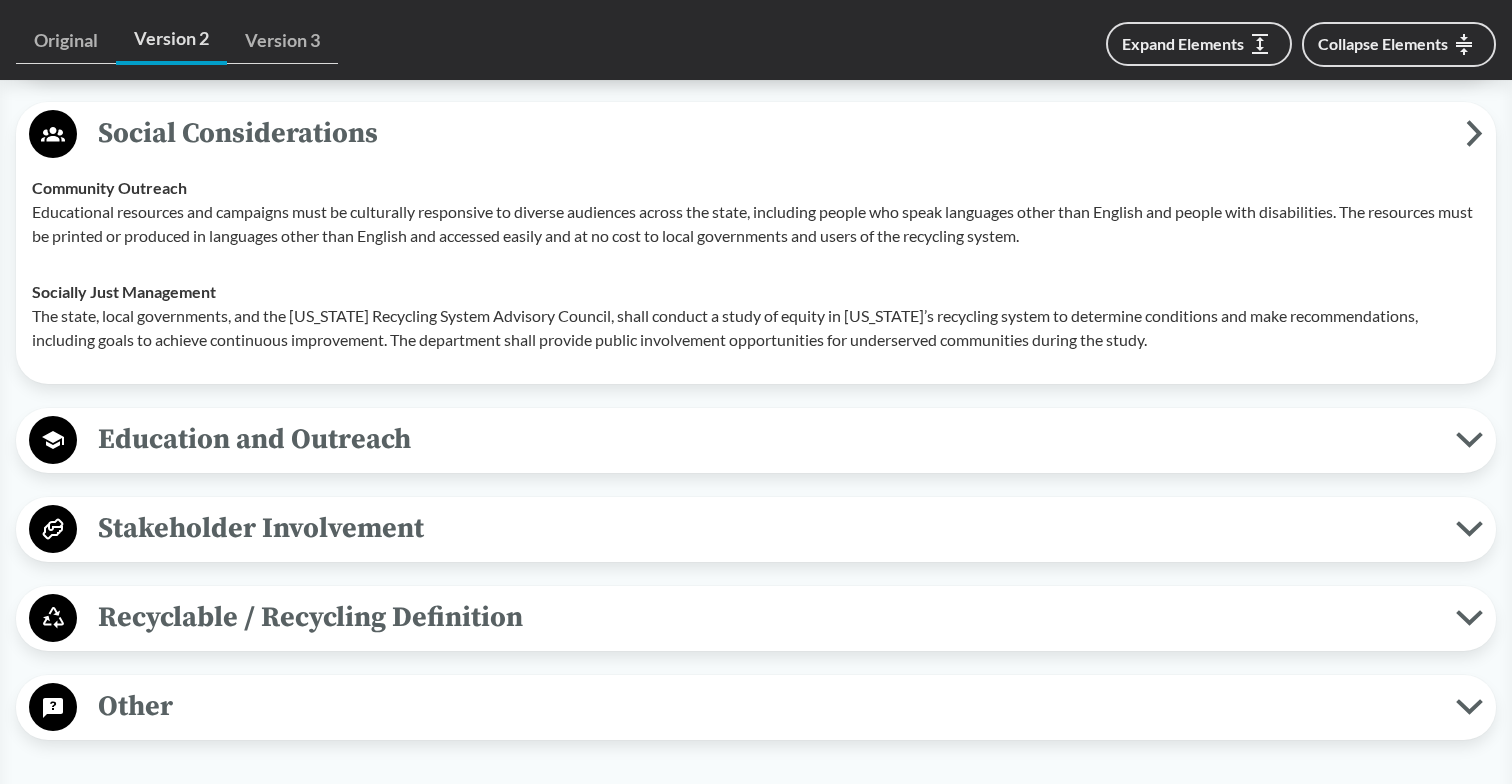 click on "Recyclable / Recycling Definition" at bounding box center (766, 617) 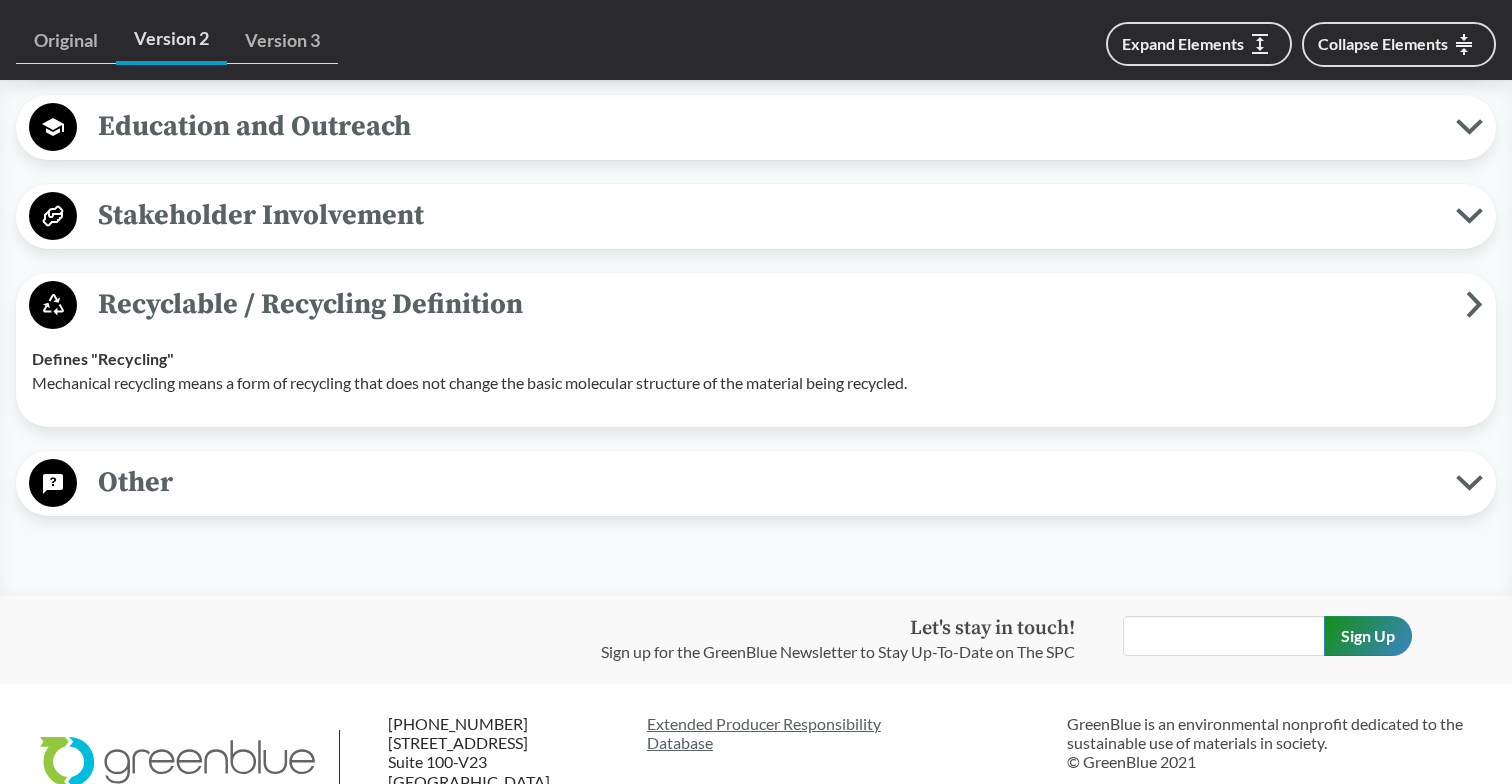 scroll, scrollTop: 3214, scrollLeft: 0, axis: vertical 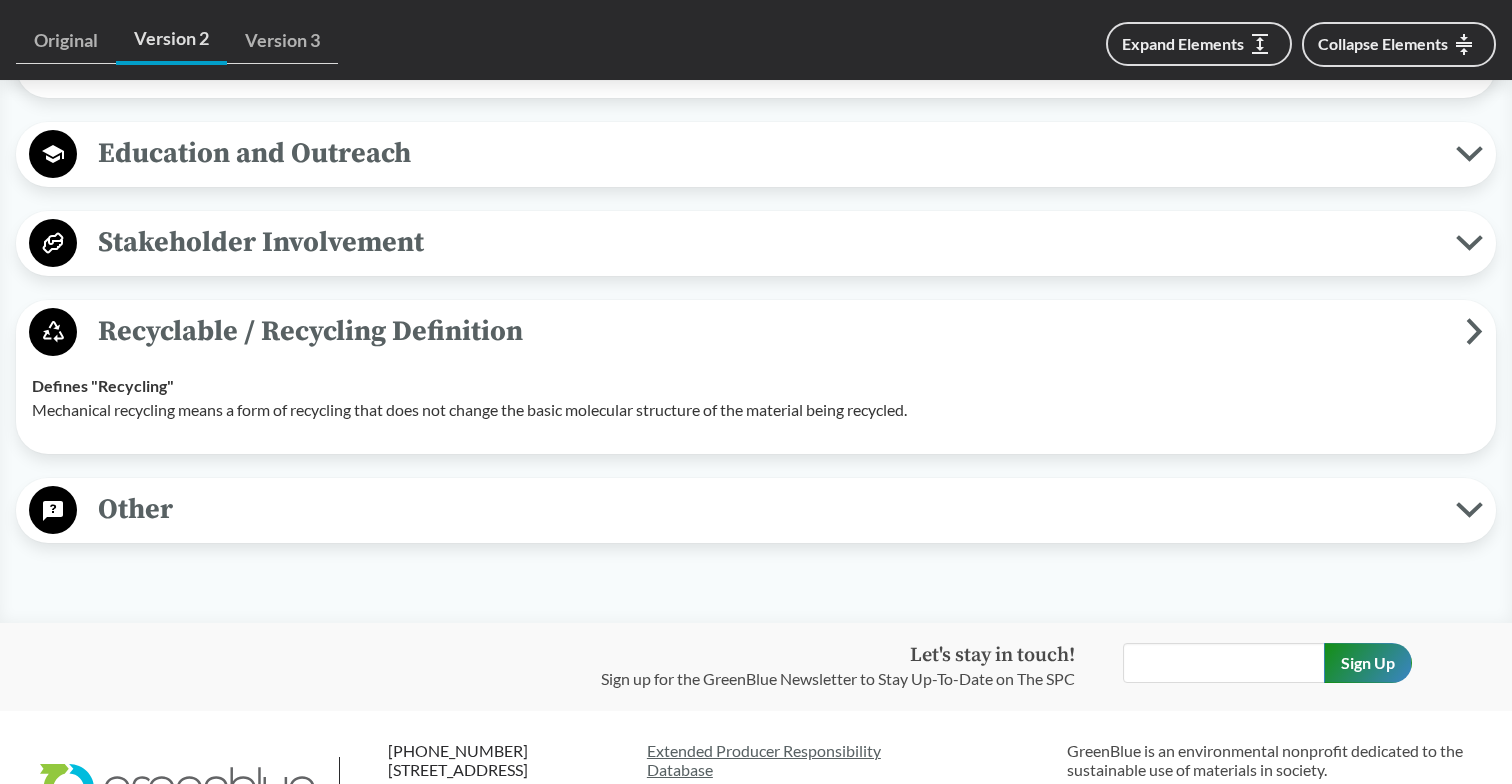 click on "Other" at bounding box center (766, 509) 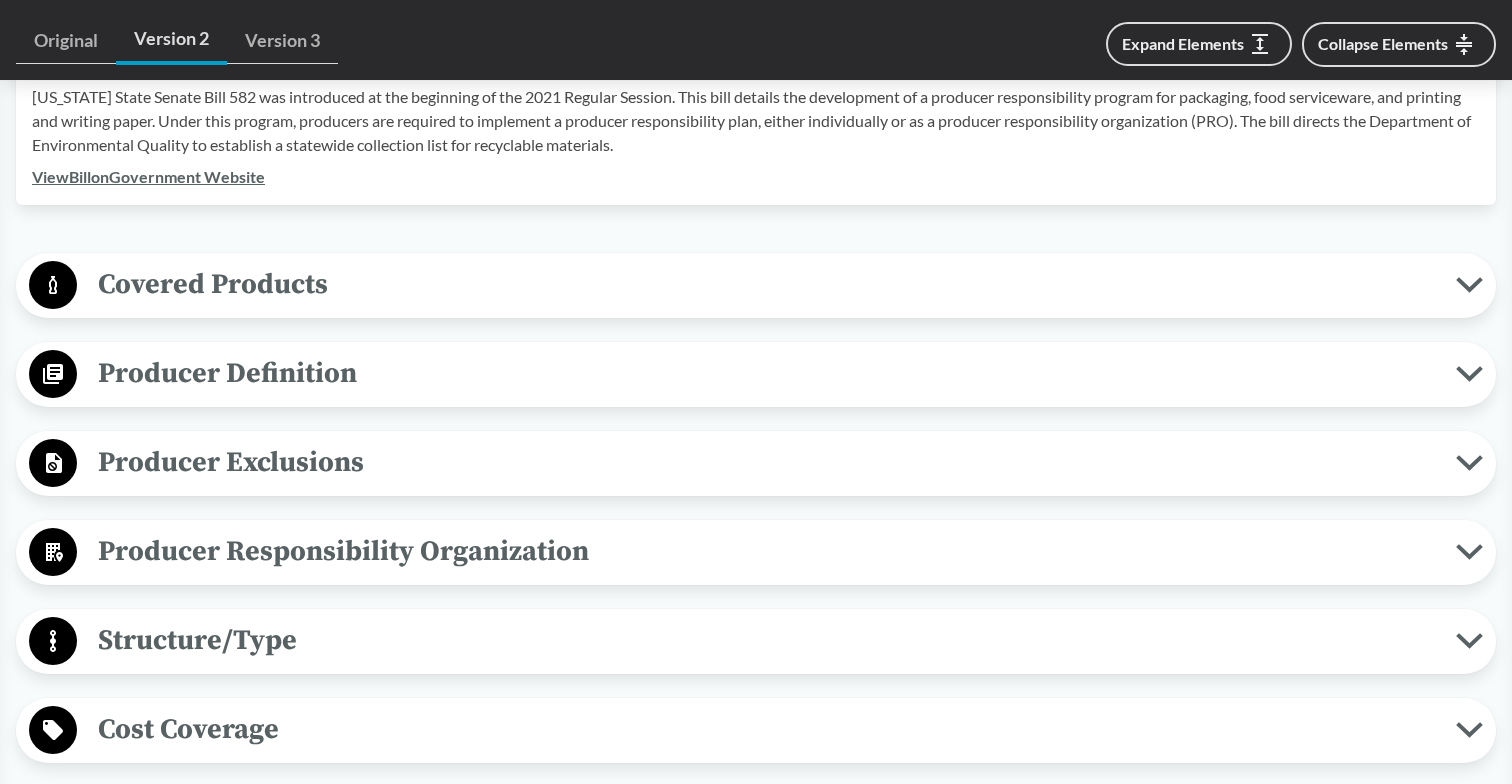 scroll, scrollTop: 694, scrollLeft: 0, axis: vertical 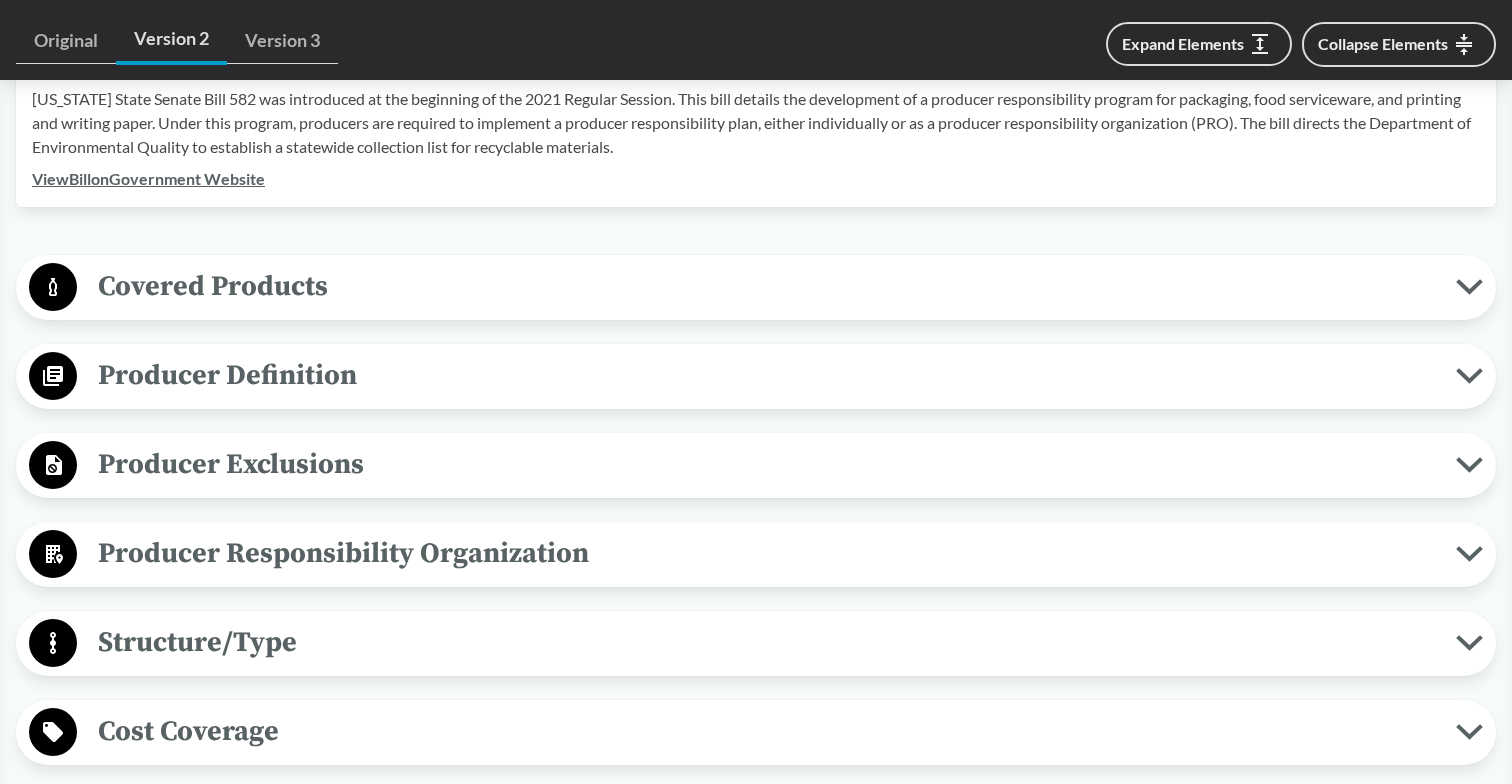 click on "Cost Coverage Operational Costs The cost coverage must support the collection and recycling of covered products that are included on the uniform statewide collection list or as necessary to meet the statewide plastic recycling goal. Education and Outreach A PRO, in consultation with the [US_STATE] Recycling System Advisory Council, shall develop educational resources and promotional campaigns to promote the uniform statewide collection list. Litter Prevention The cost coverage must include litter and marine debris cleanup and prevention programs. Market Development The cost coverage must ensure that covered products collected for recycling will be transferred to responsible end markets. Infrastructure Improvements The program plan must describe how PRO fees will be distributed to processors to improve infrastructure." at bounding box center (756, 732) 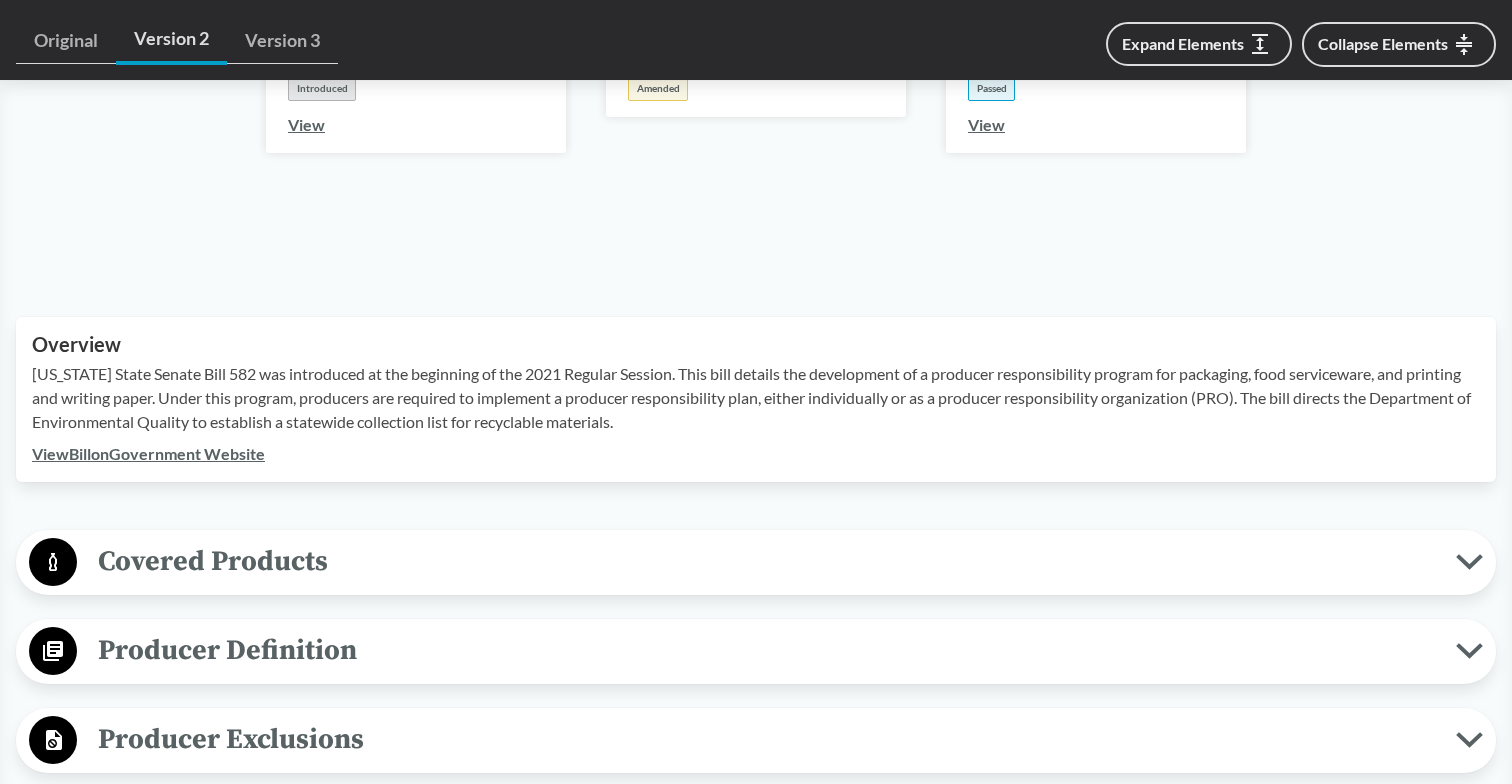 scroll, scrollTop: 0, scrollLeft: 0, axis: both 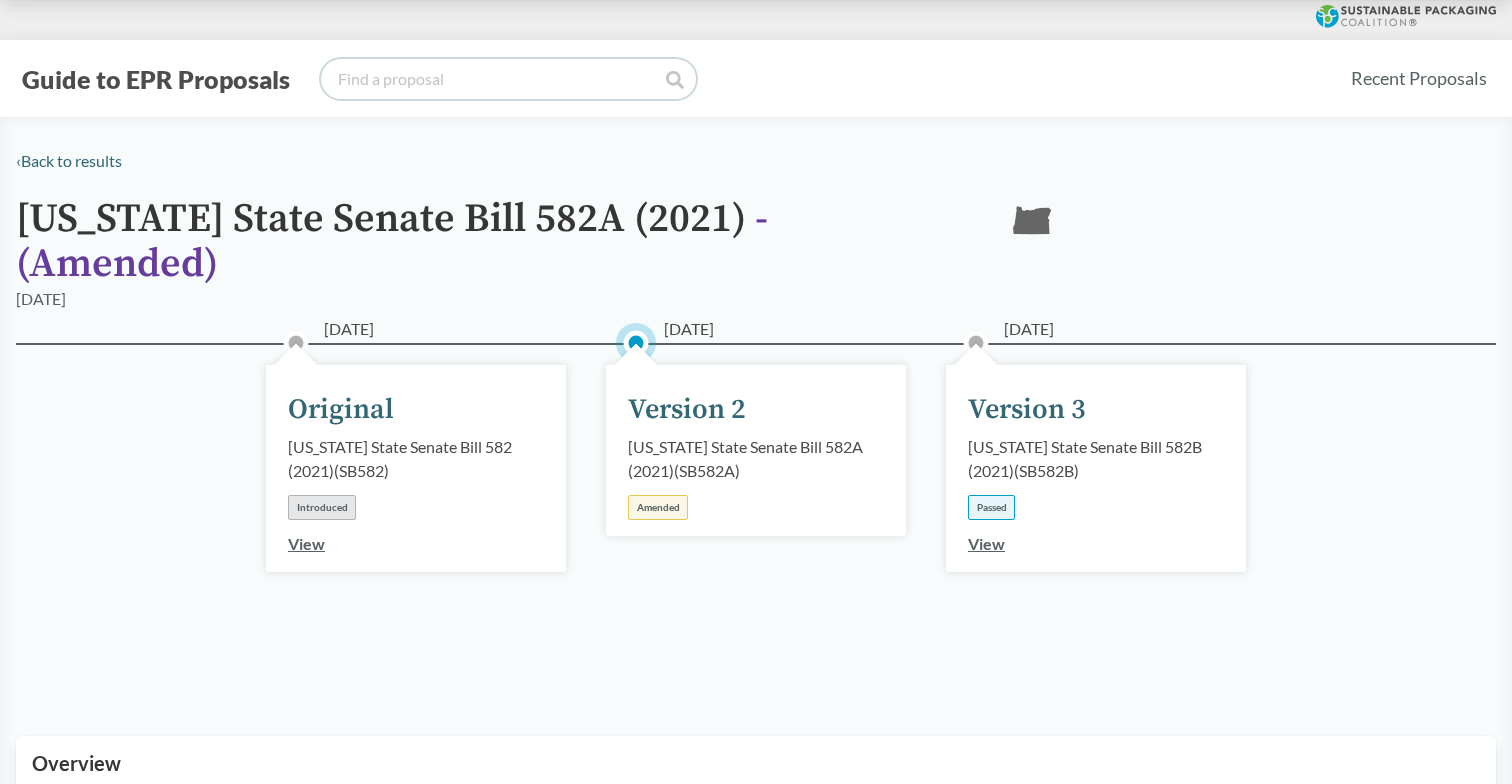 click at bounding box center (508, 79) 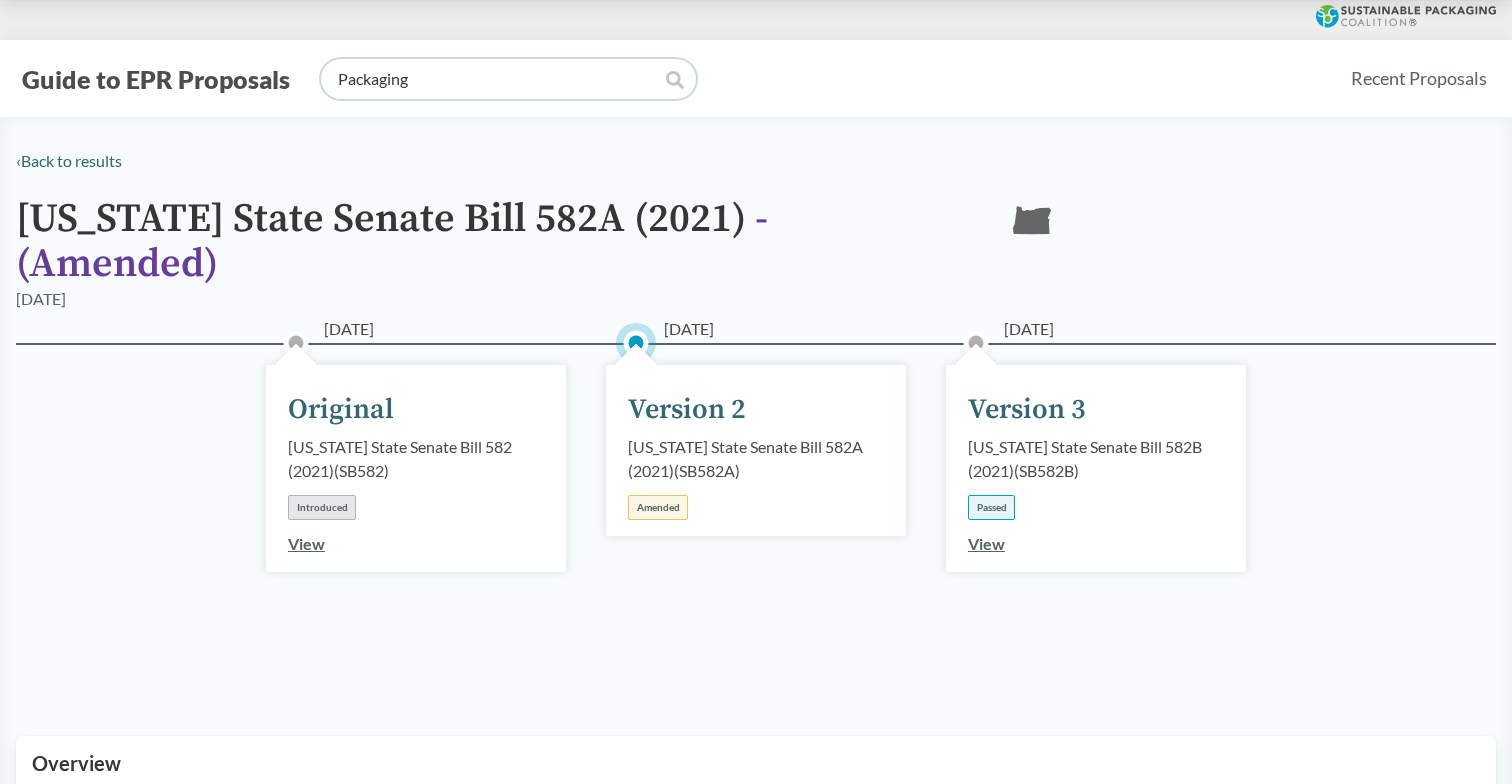 type on "Packaging" 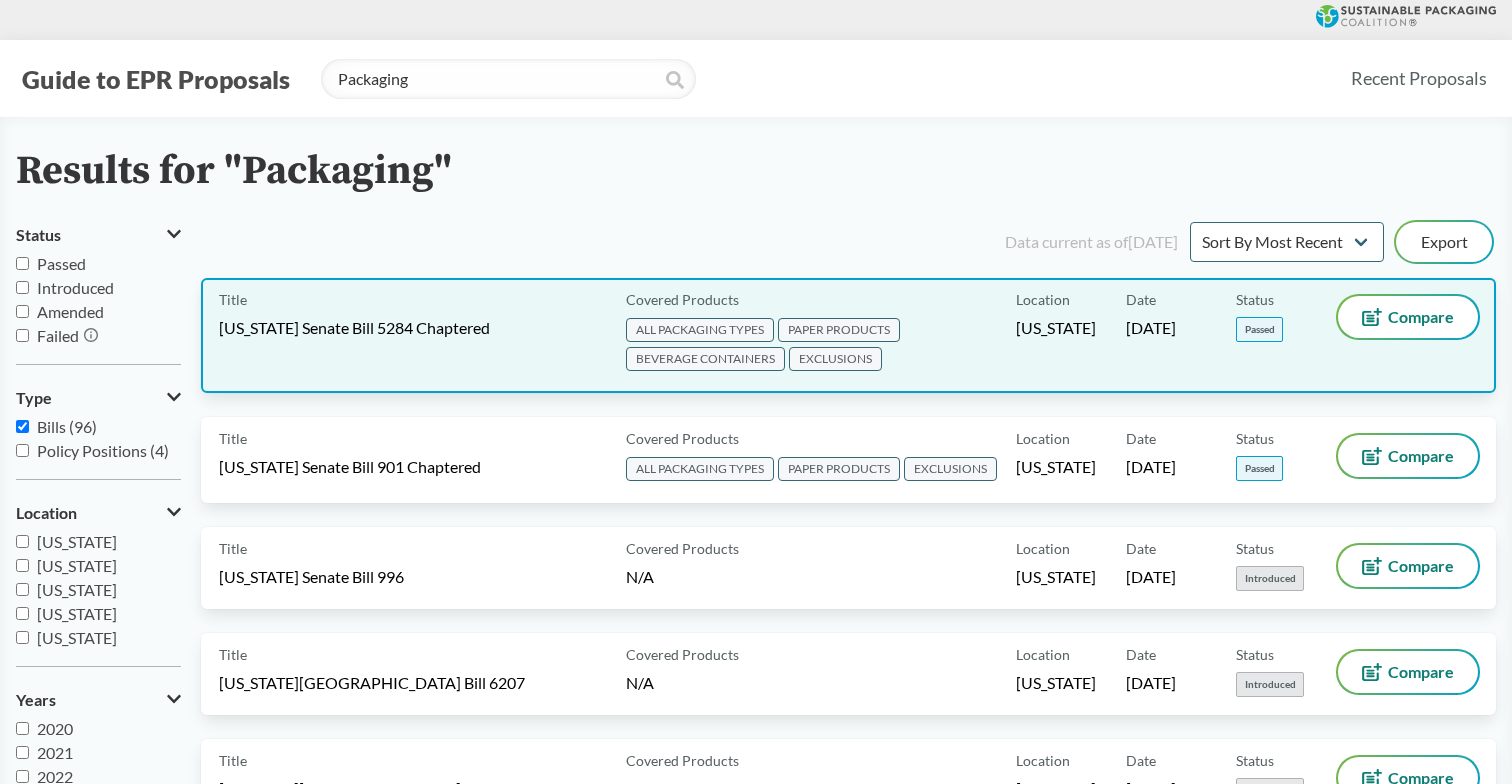 click on "Title [US_STATE] Senate Bill 5284 Chaptered" at bounding box center (418, 335) 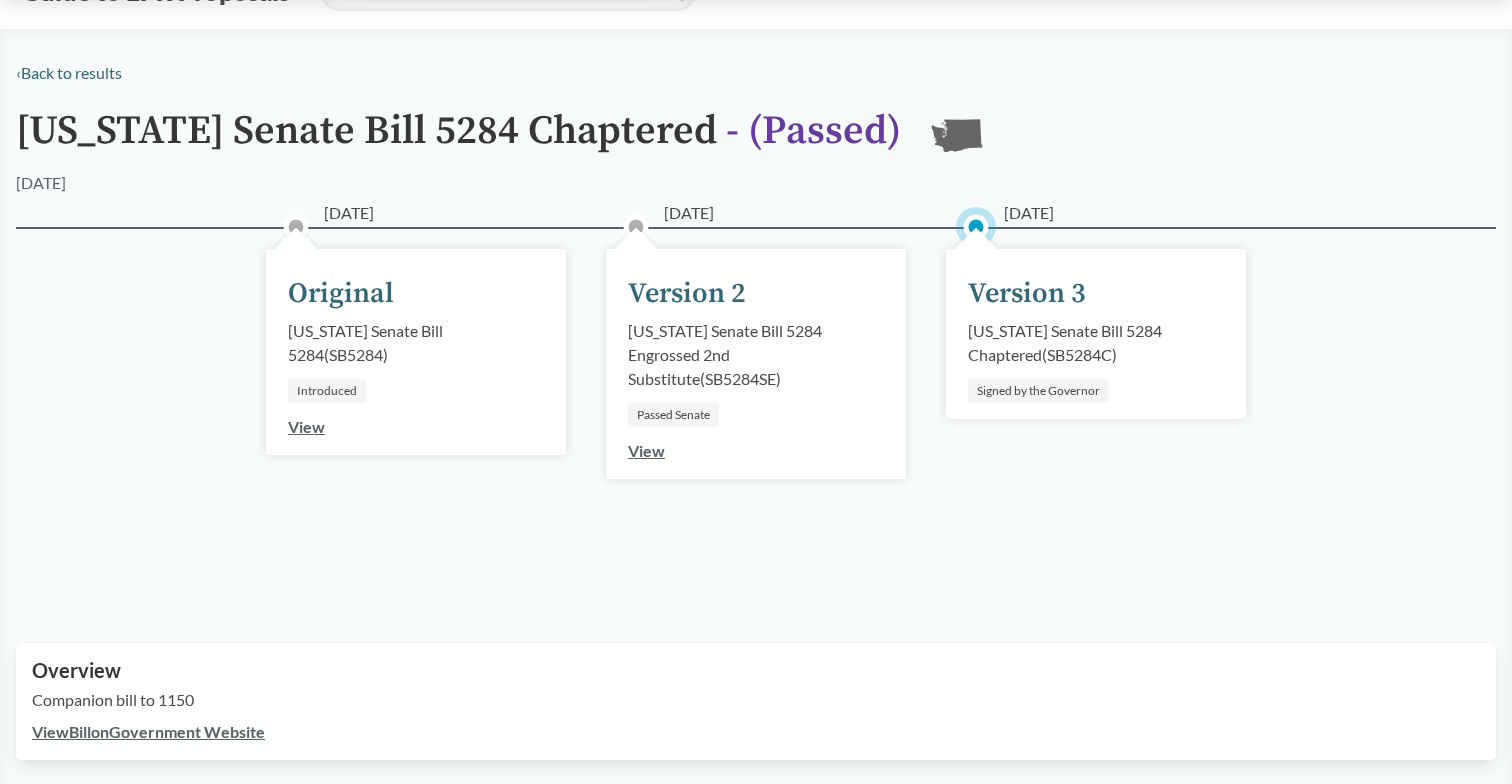 scroll, scrollTop: 90, scrollLeft: 0, axis: vertical 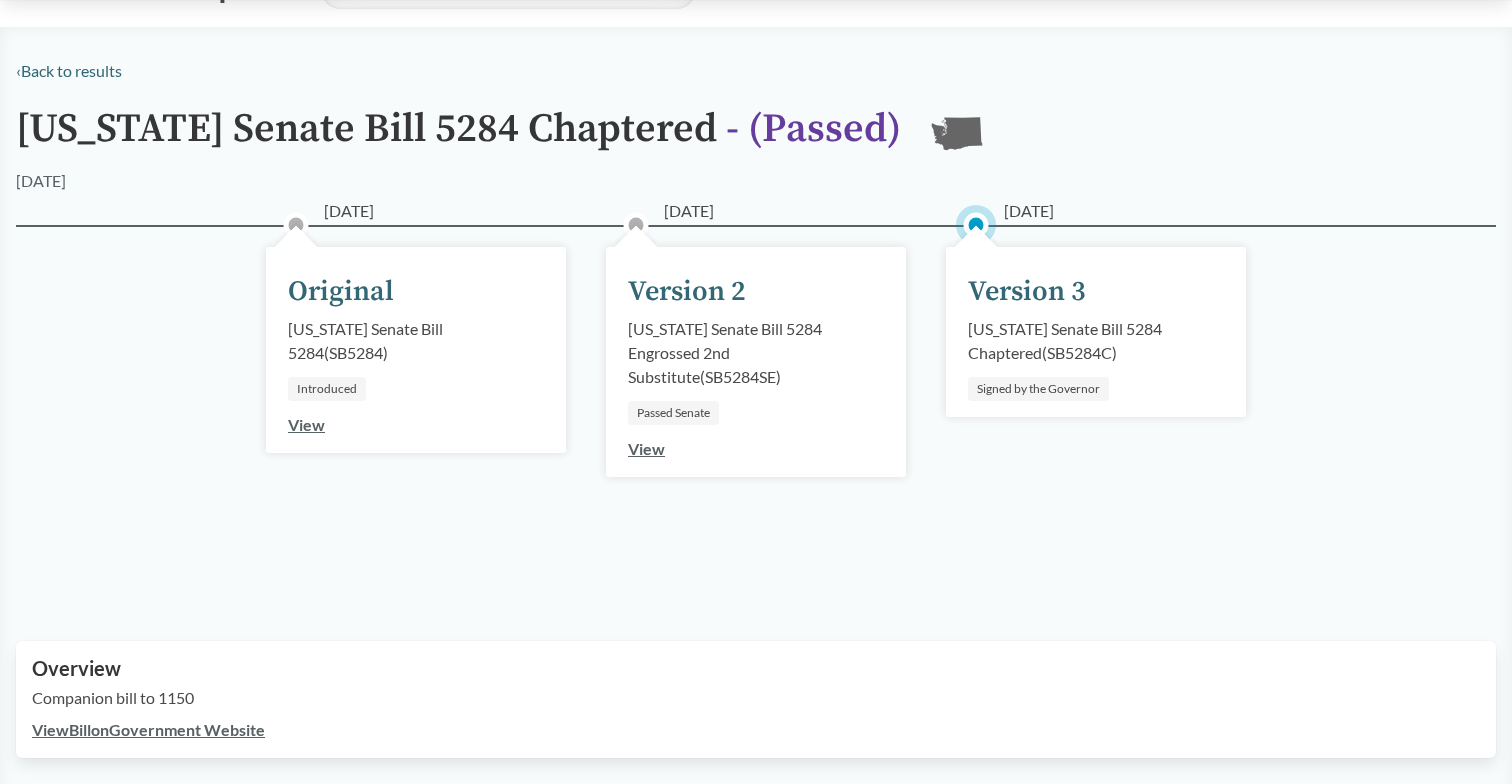 type on "Packaging" 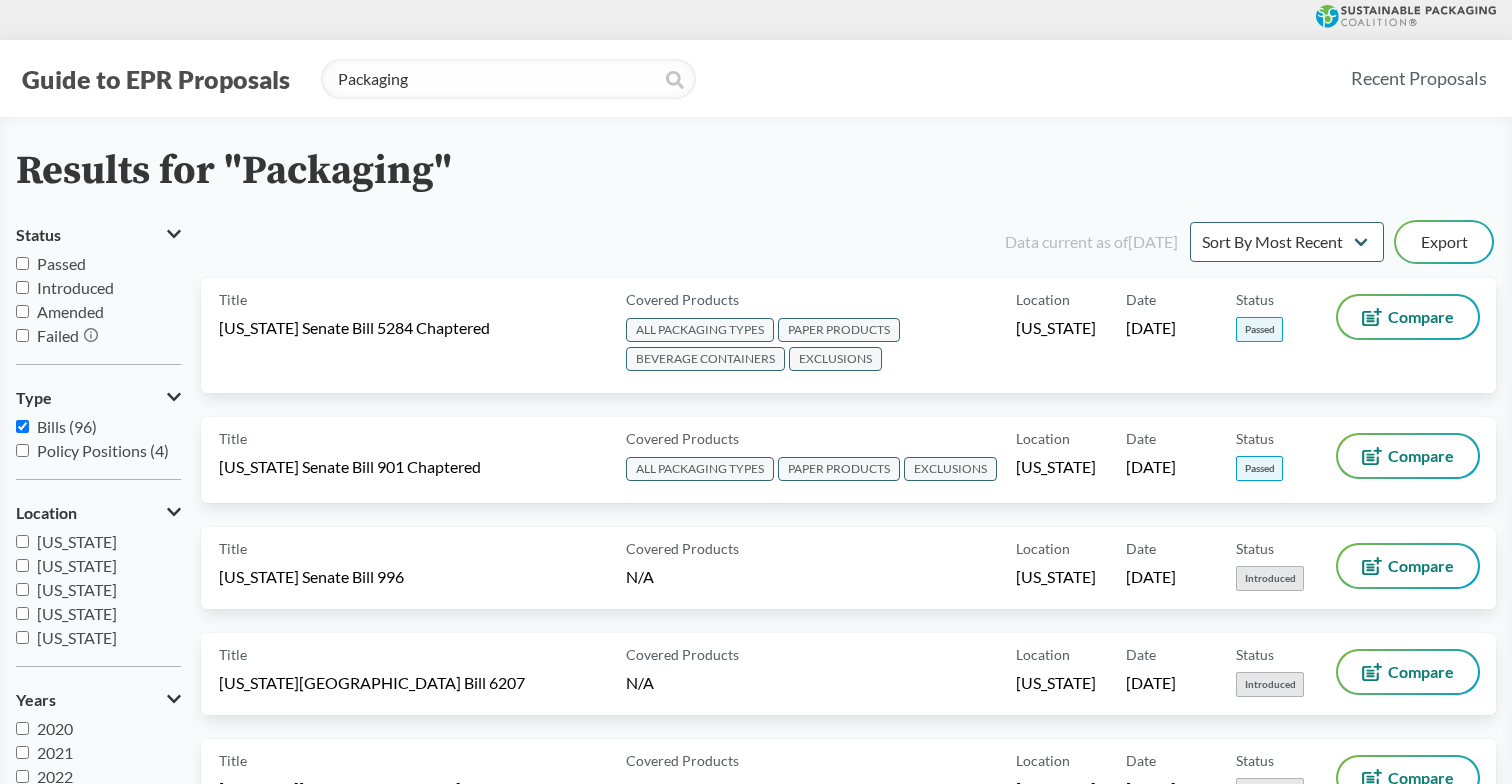 type 